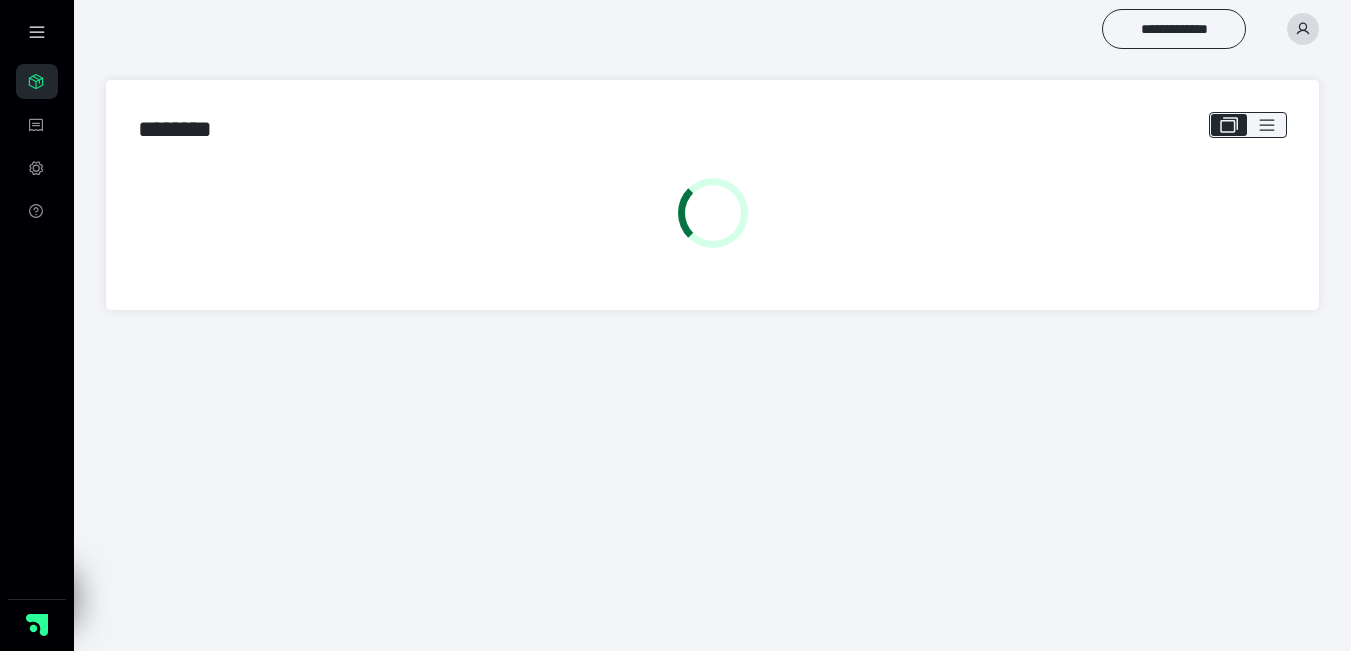 scroll, scrollTop: 0, scrollLeft: 0, axis: both 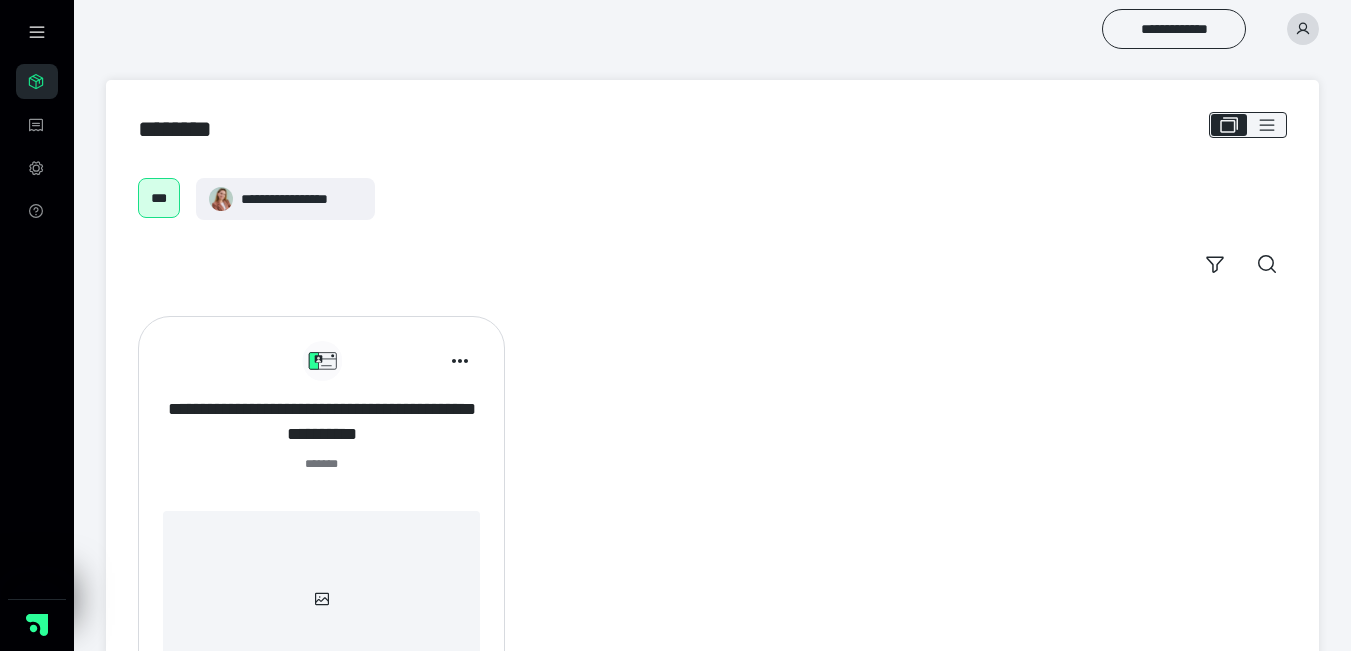 click on "**********" at bounding box center [321, 422] 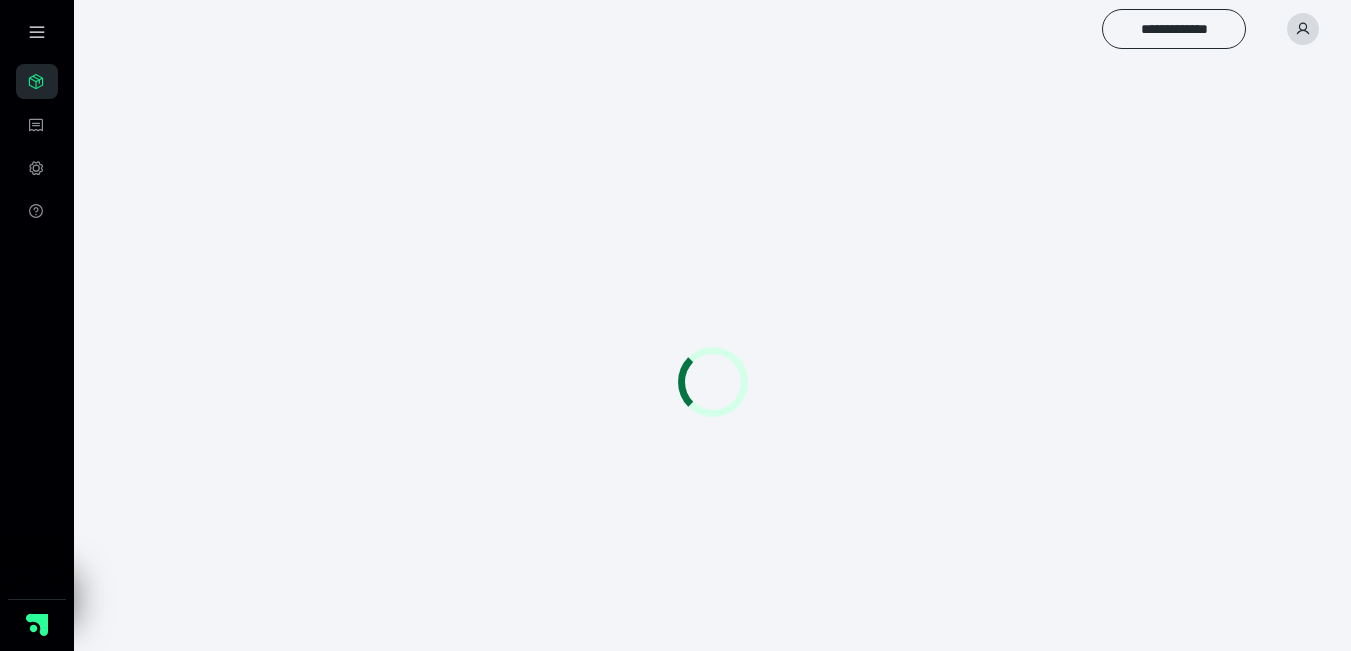 scroll, scrollTop: 0, scrollLeft: 0, axis: both 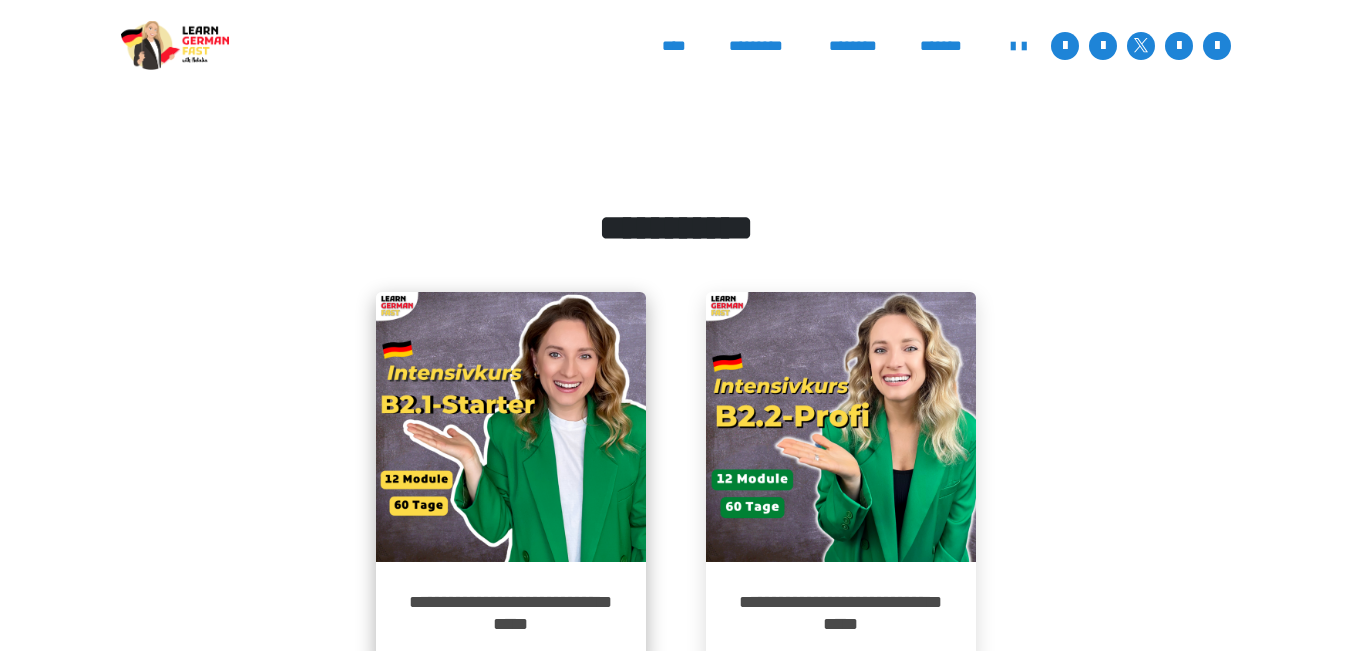 click on "**********" at bounding box center (511, 613) 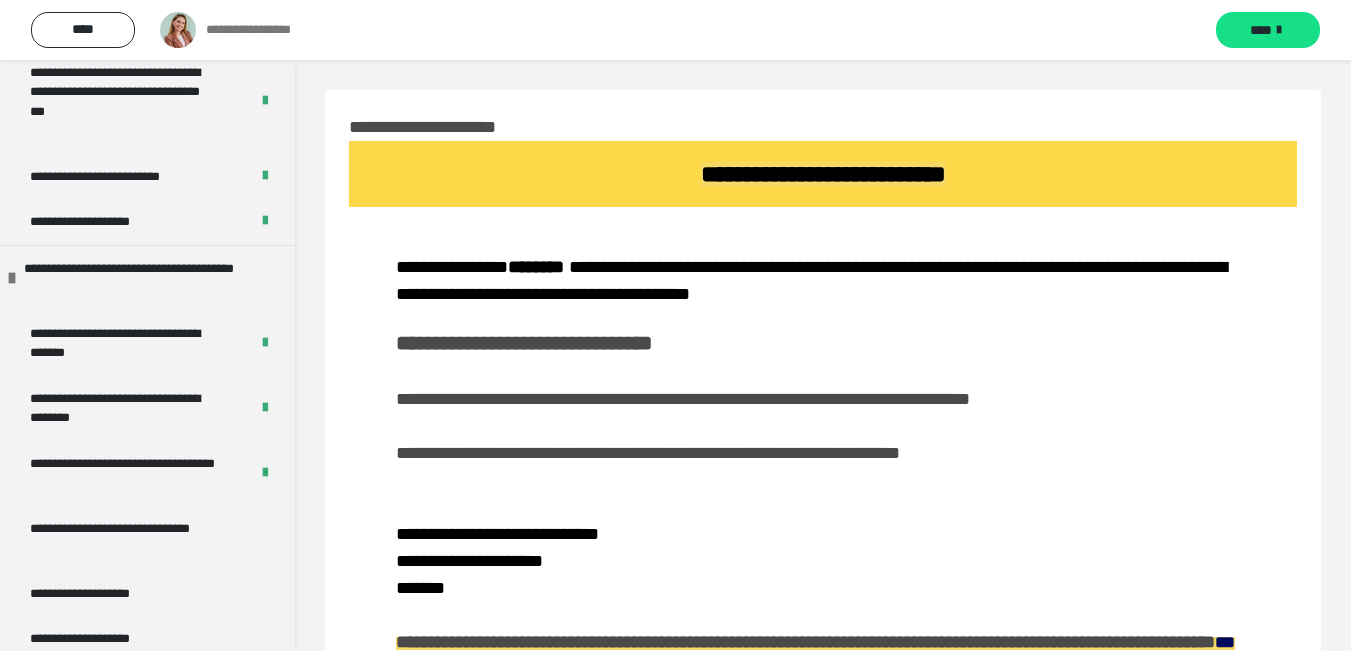 scroll, scrollTop: 939, scrollLeft: 0, axis: vertical 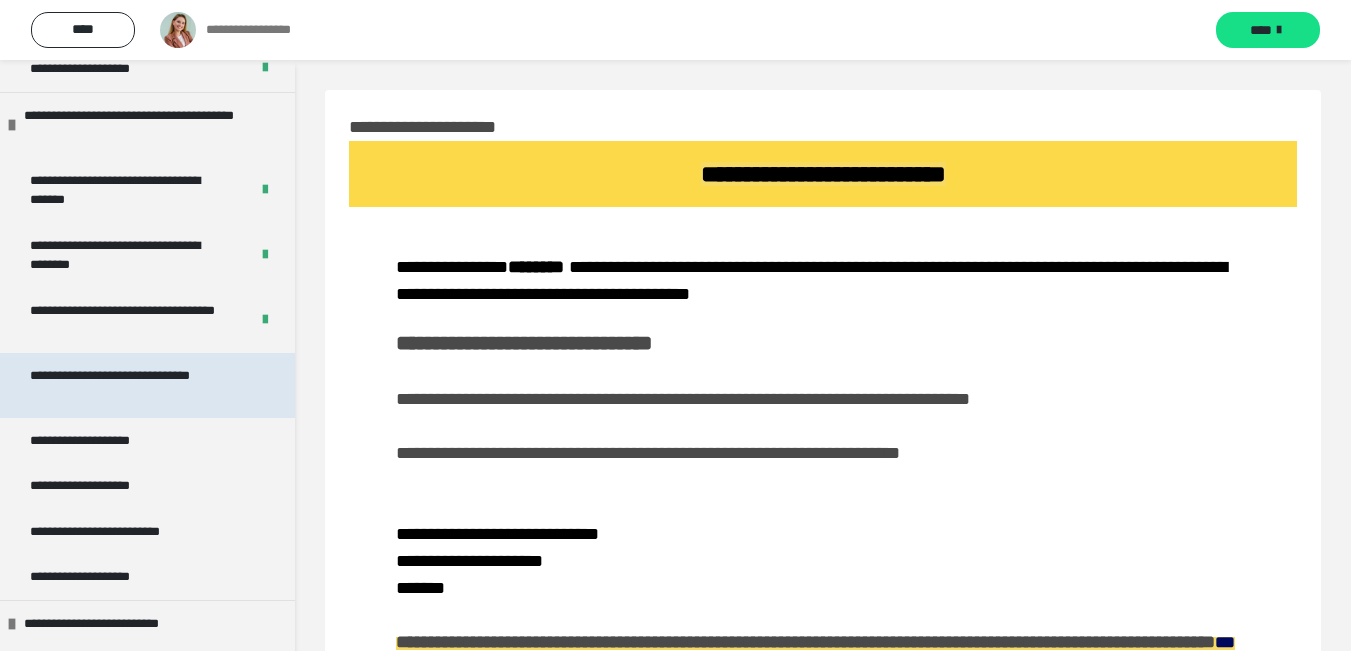 click on "**********" at bounding box center (132, 385) 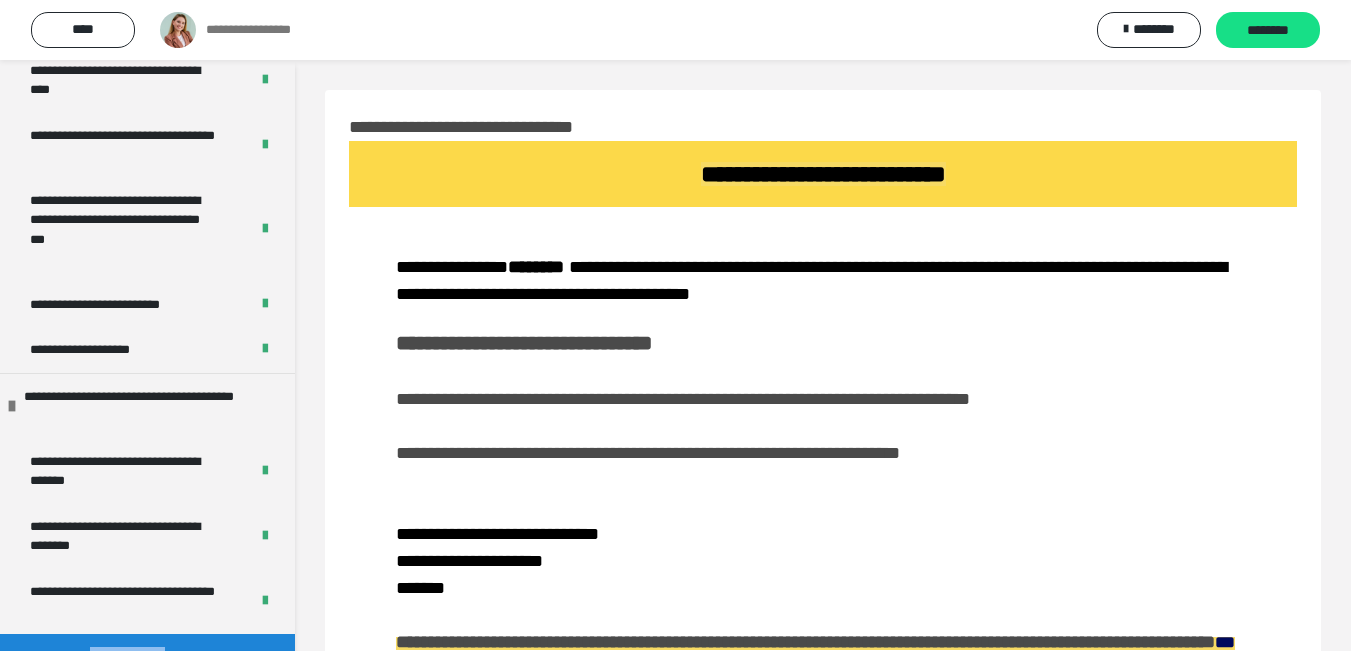 scroll, scrollTop: 510, scrollLeft: 0, axis: vertical 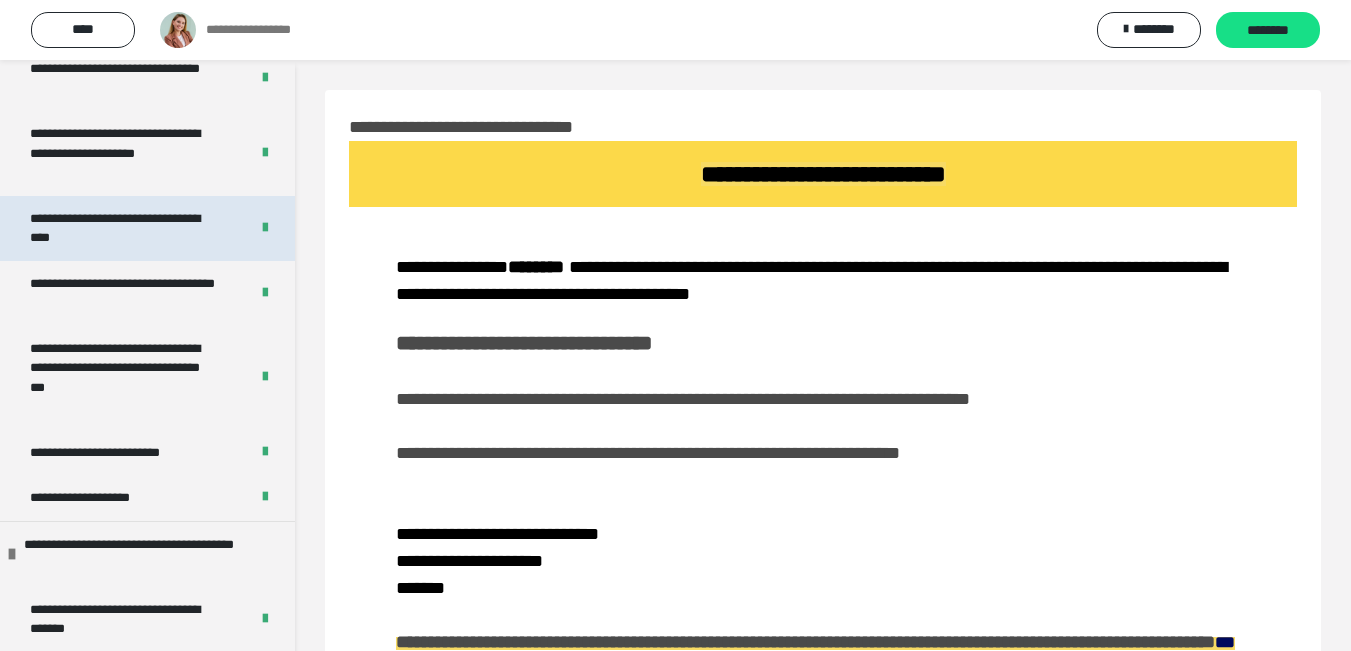 click on "**********" at bounding box center [124, 153] 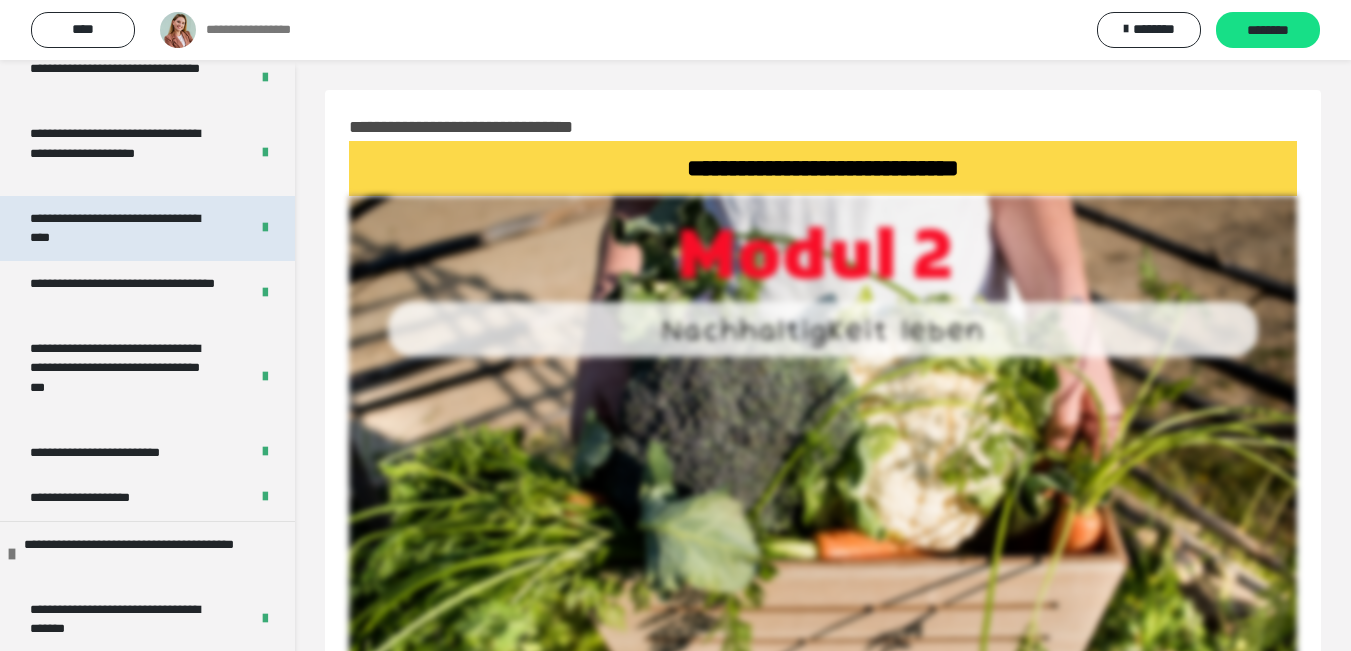 click on "**********" at bounding box center [132, 814] 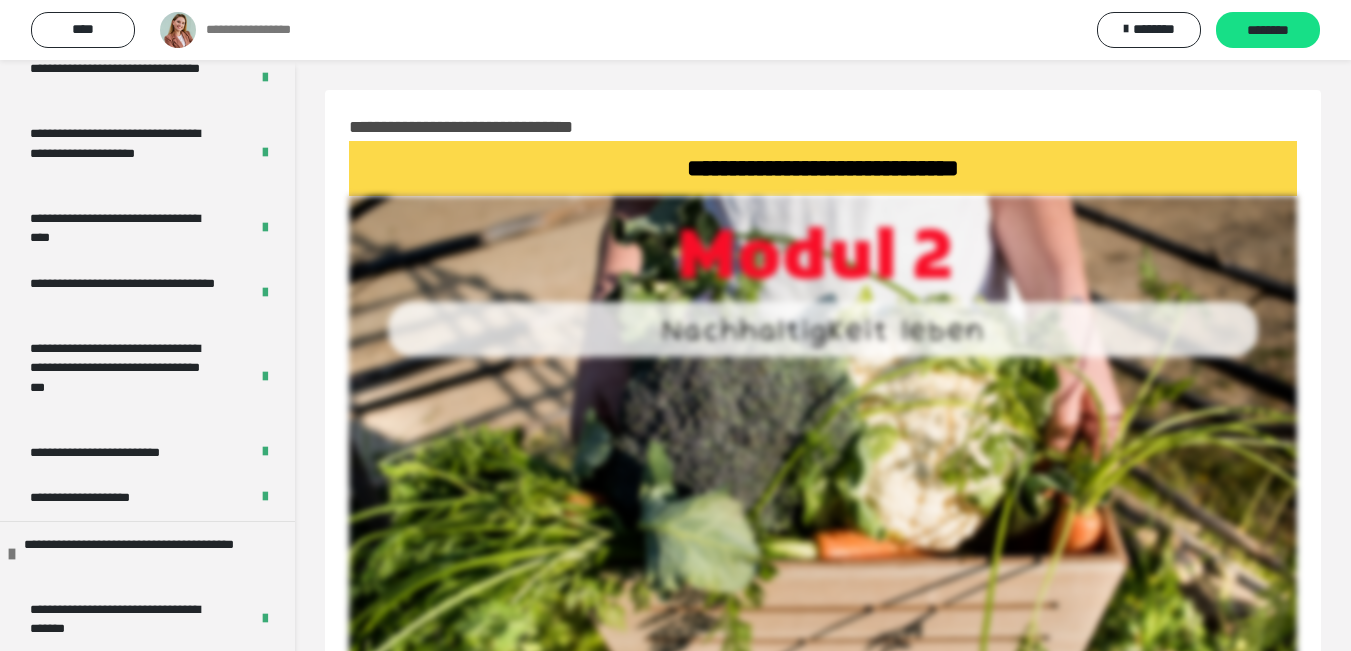 scroll, scrollTop: 1041, scrollLeft: 0, axis: vertical 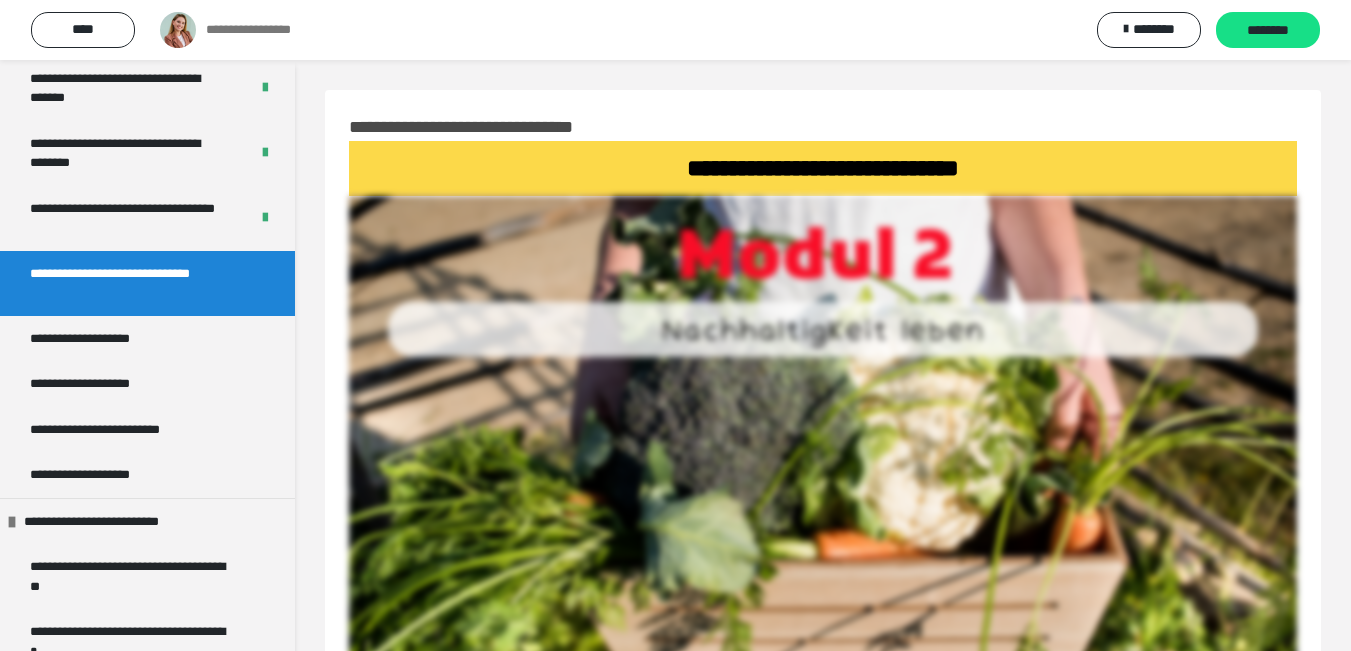 click on "**********" at bounding box center [132, 283] 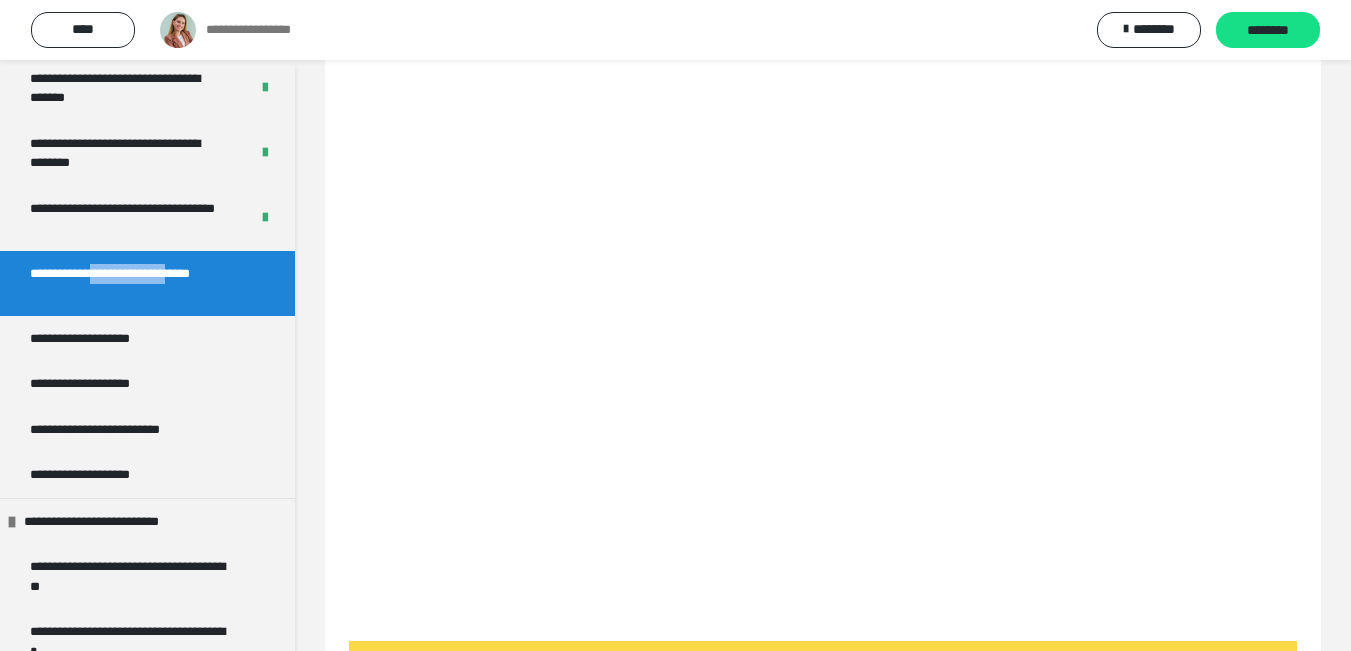 scroll, scrollTop: 1295, scrollLeft: 0, axis: vertical 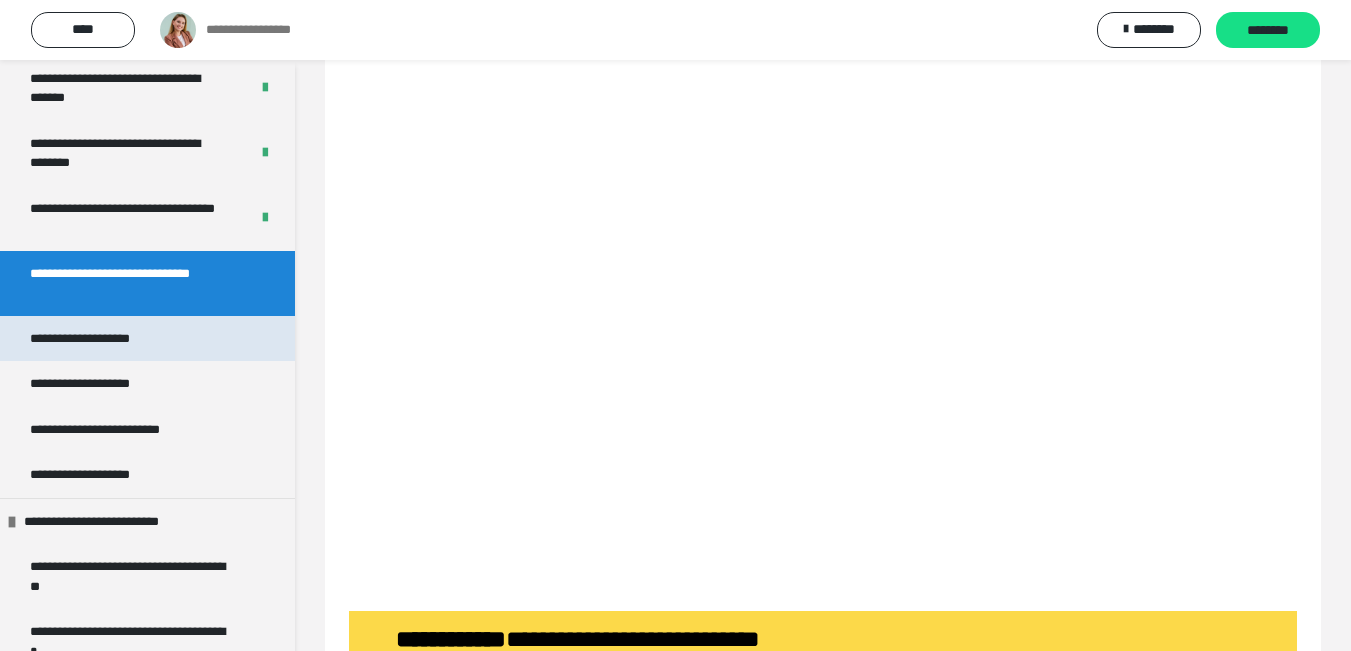 click on "**********" at bounding box center (147, 339) 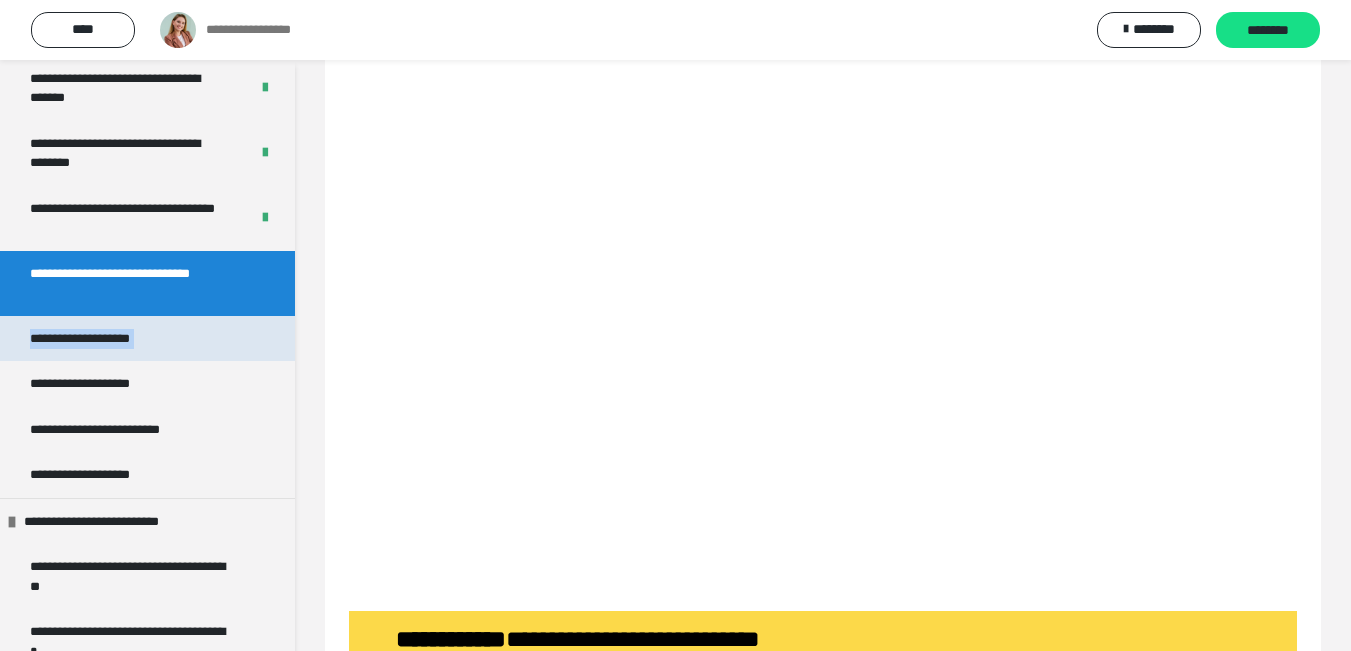 click on "**********" at bounding box center (147, 339) 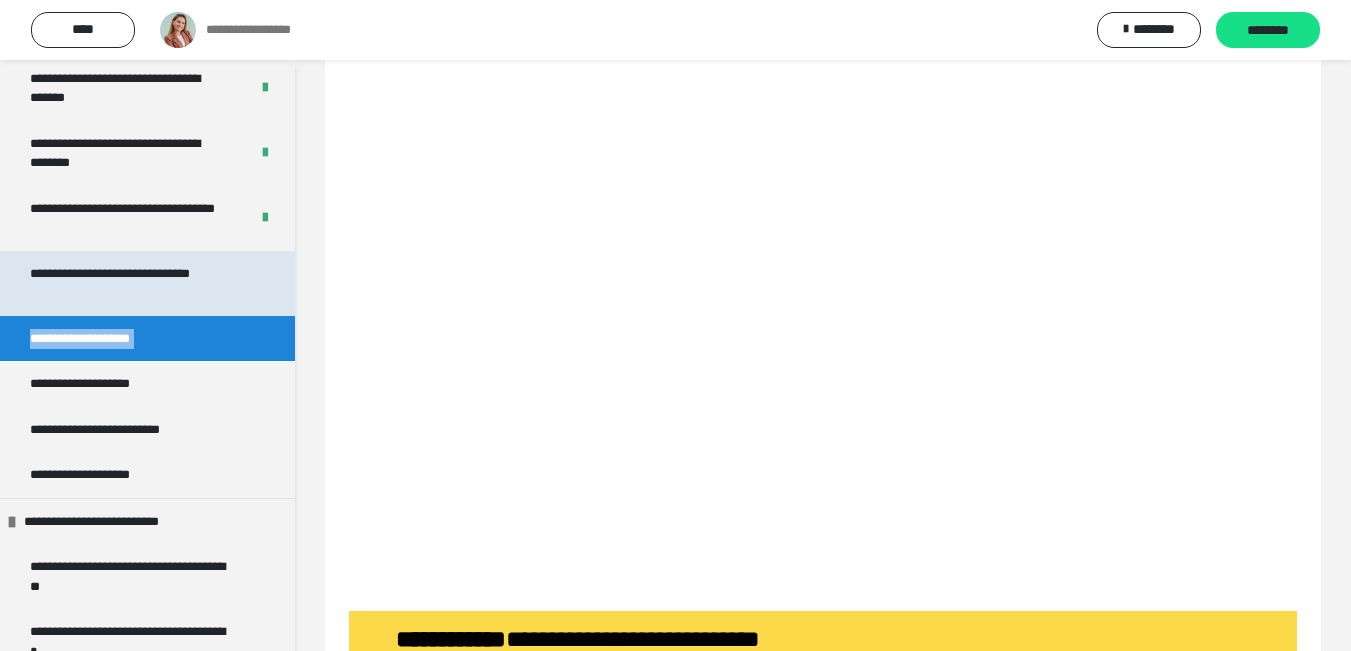 click on "**********" at bounding box center (132, 283) 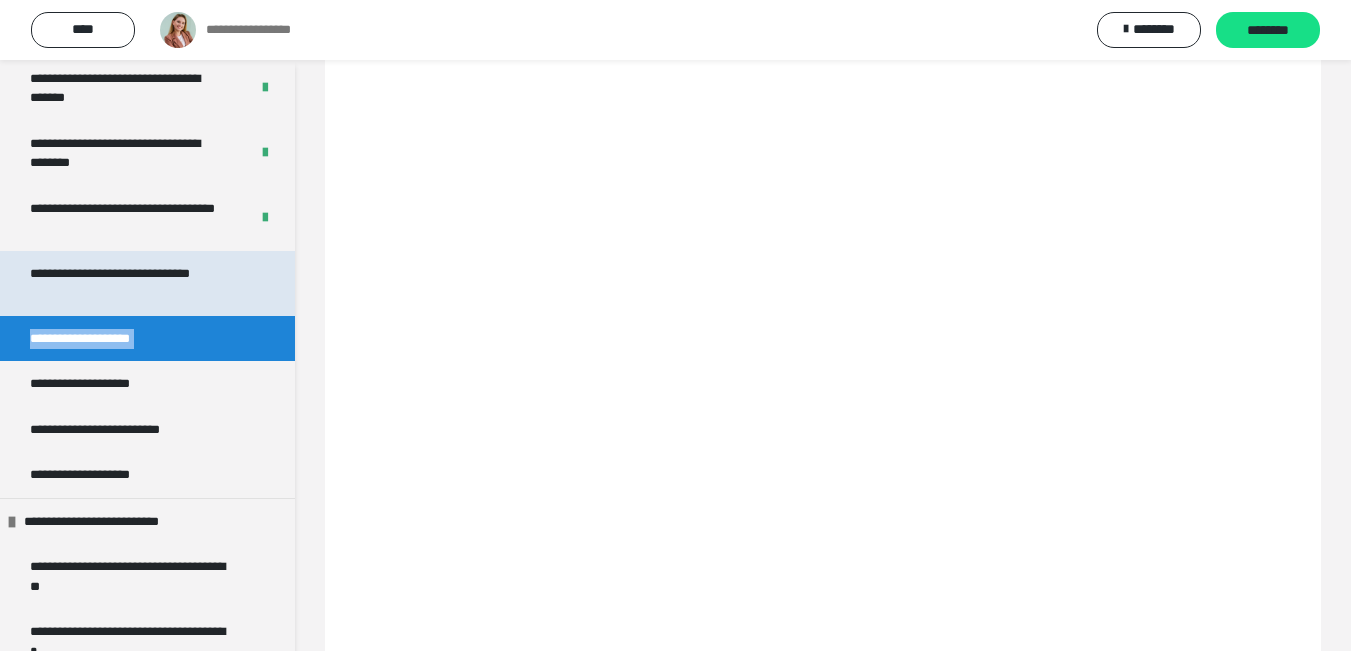 click on "**********" at bounding box center (132, 283) 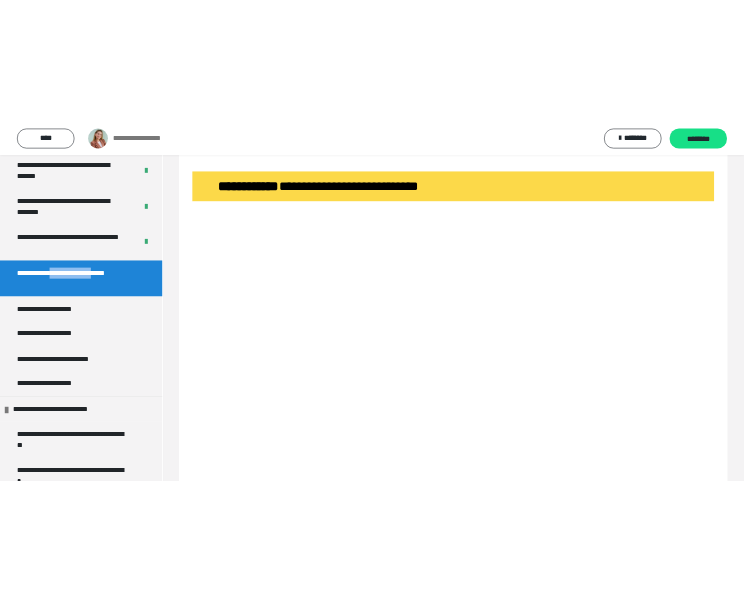 scroll, scrollTop: 1864, scrollLeft: 0, axis: vertical 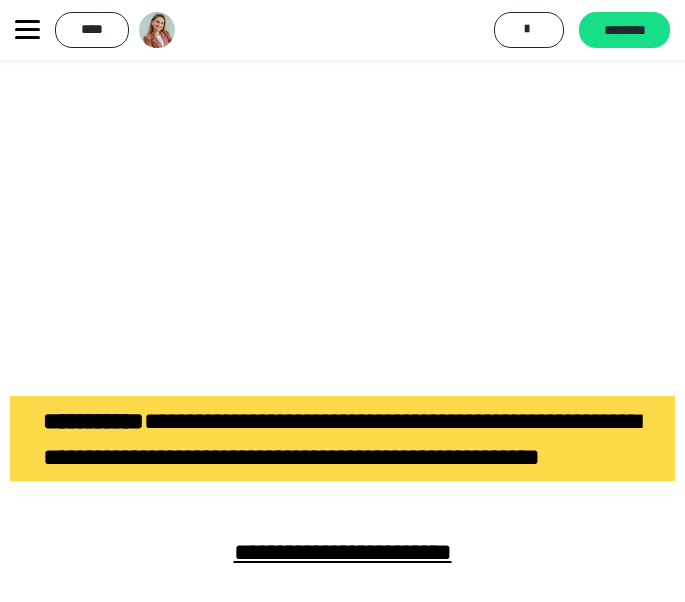 click on "**********" at bounding box center (342, 1909) 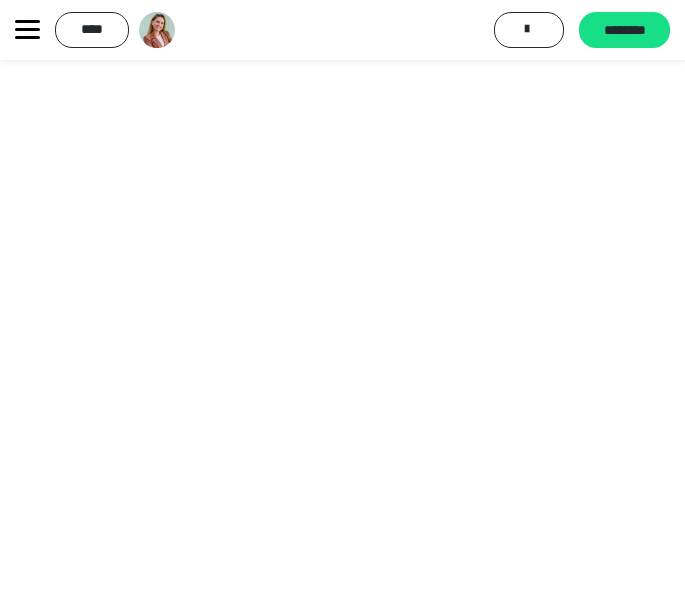 scroll, scrollTop: 3301, scrollLeft: 0, axis: vertical 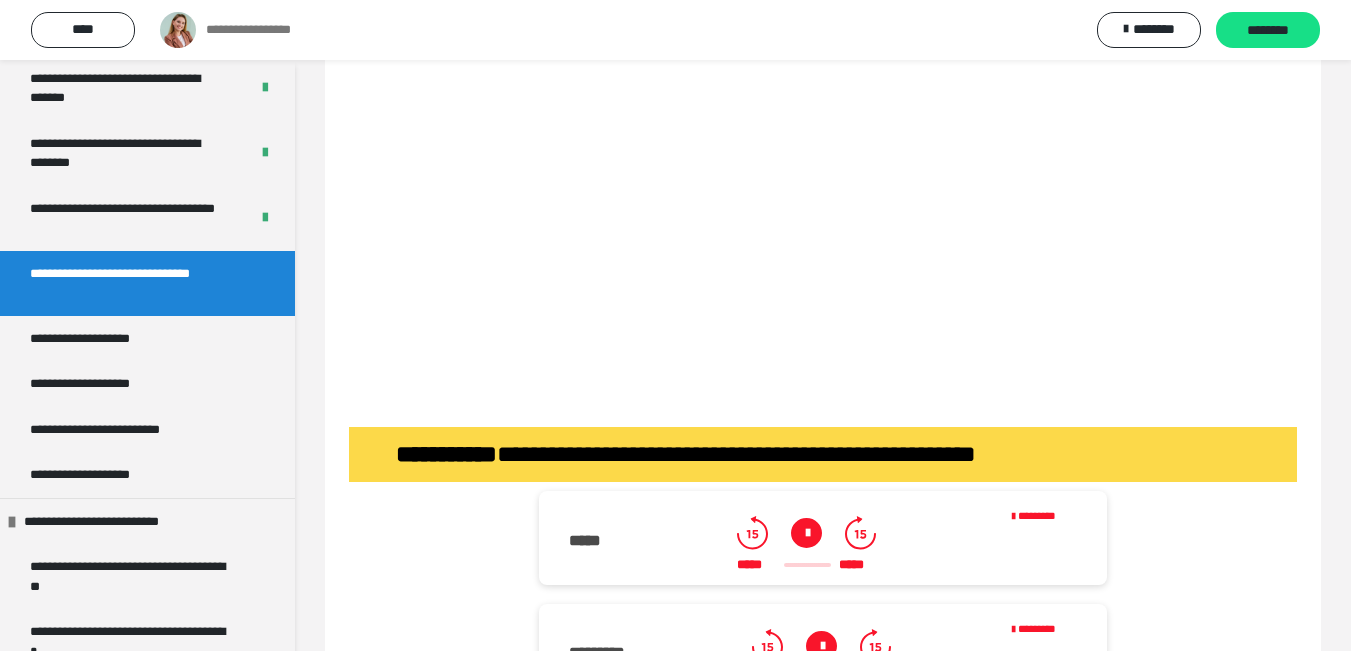 click at bounding box center [823, 126] 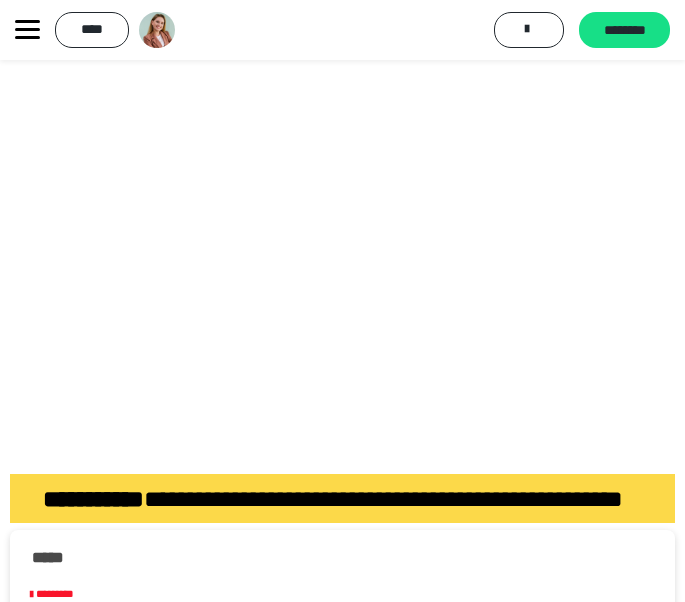 scroll, scrollTop: 8594, scrollLeft: 0, axis: vertical 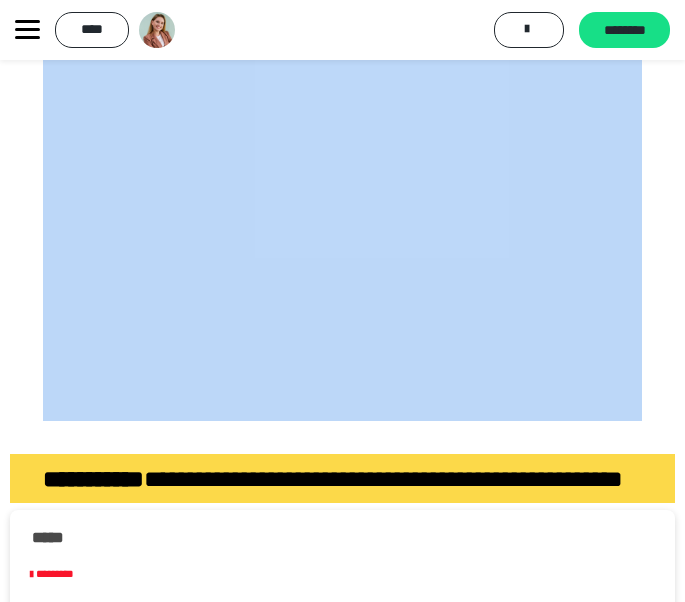 drag, startPoint x: 191, startPoint y: 142, endPoint x: 334, endPoint y: 226, distance: 165.84631 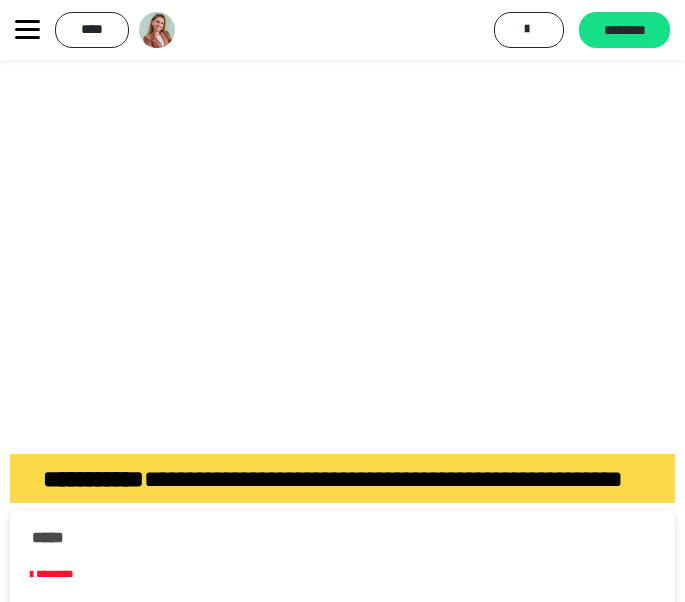 drag, startPoint x: 678, startPoint y: 441, endPoint x: 705, endPoint y: 505, distance: 69.46222 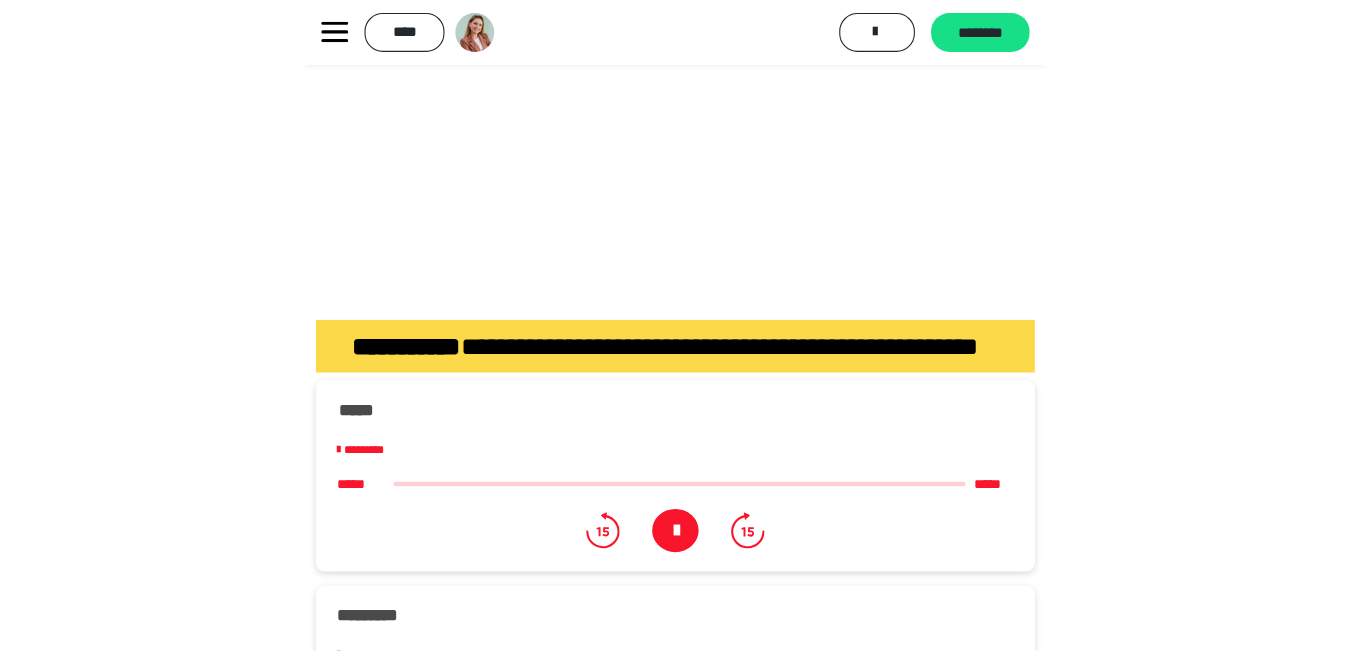 scroll, scrollTop: 8810, scrollLeft: 0, axis: vertical 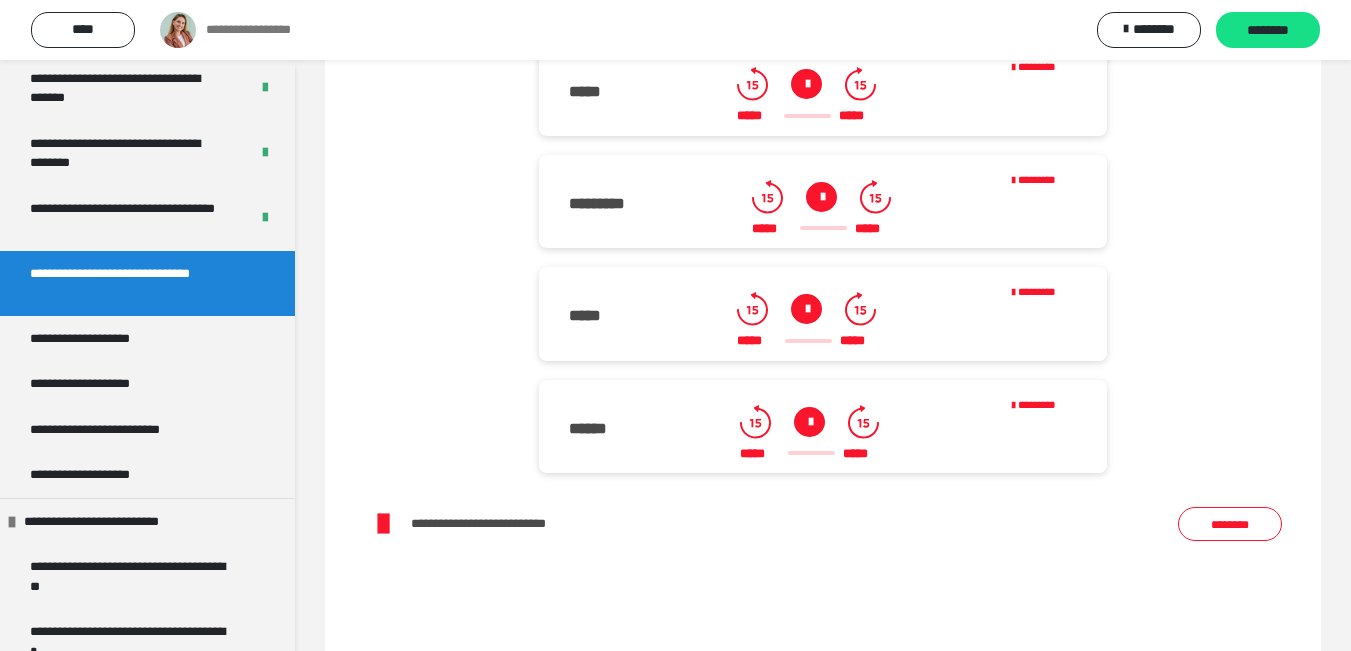 click at bounding box center [806, 84] 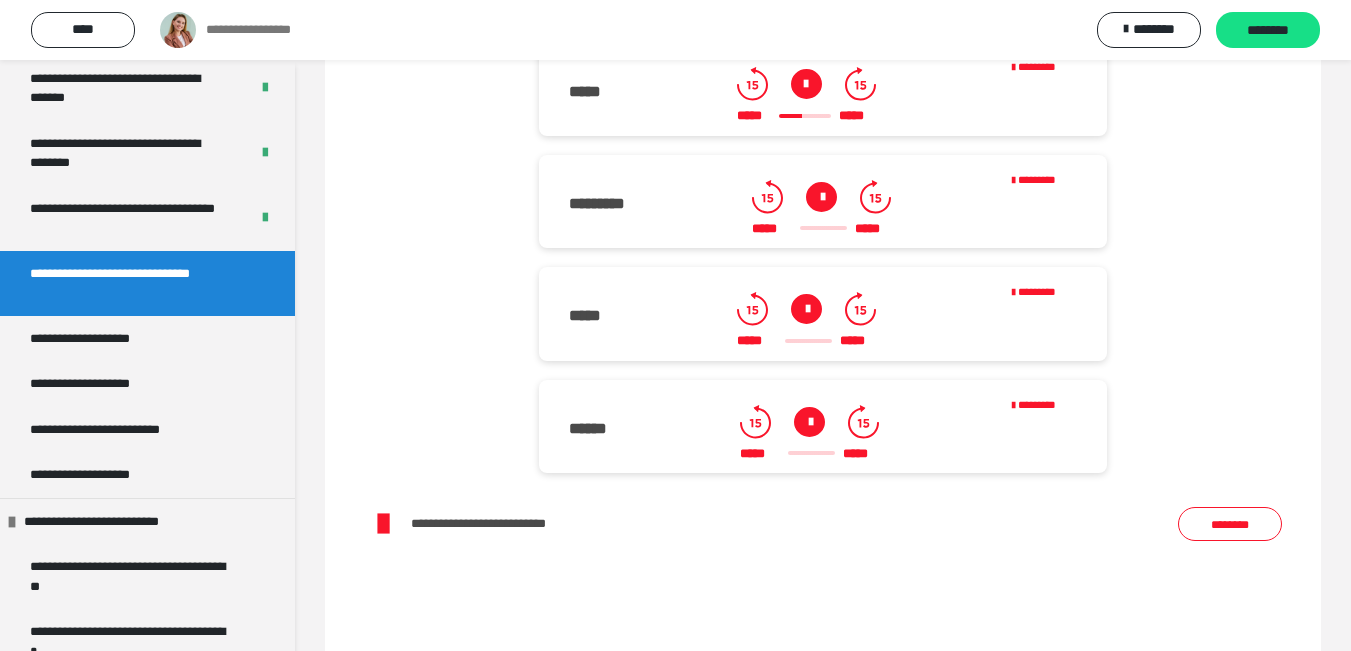 click at bounding box center (806, 84) 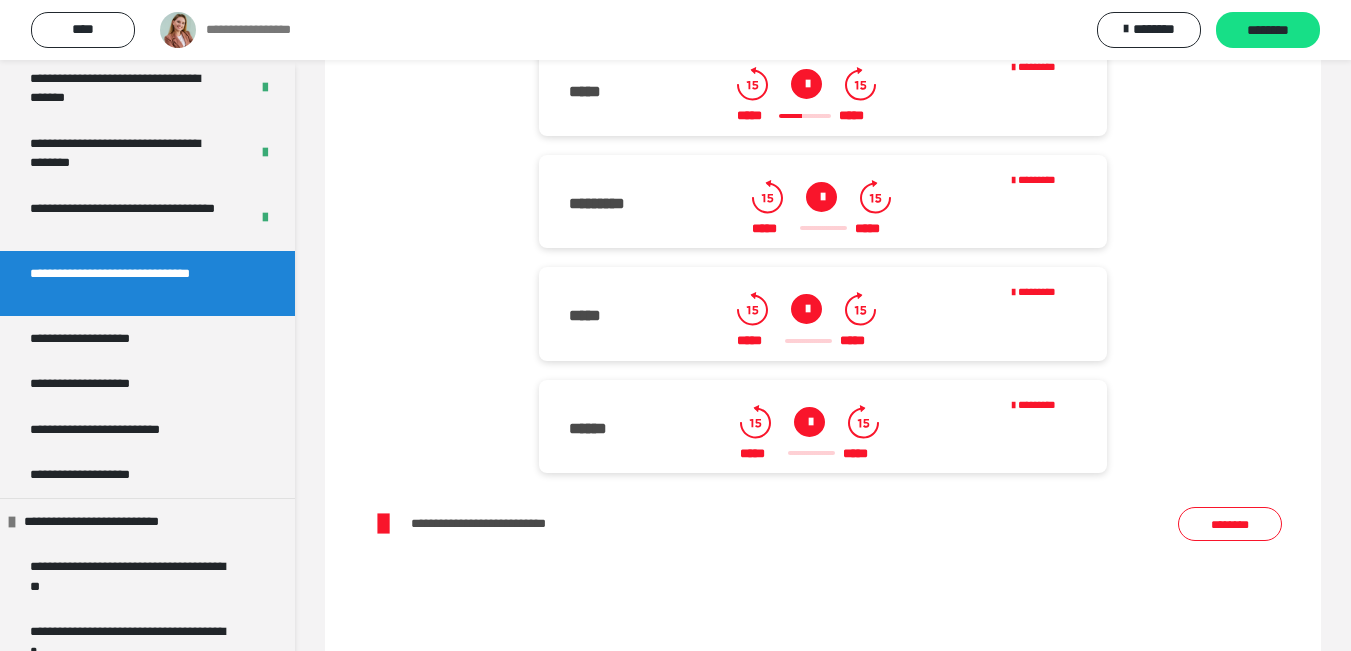 click at bounding box center [806, 84] 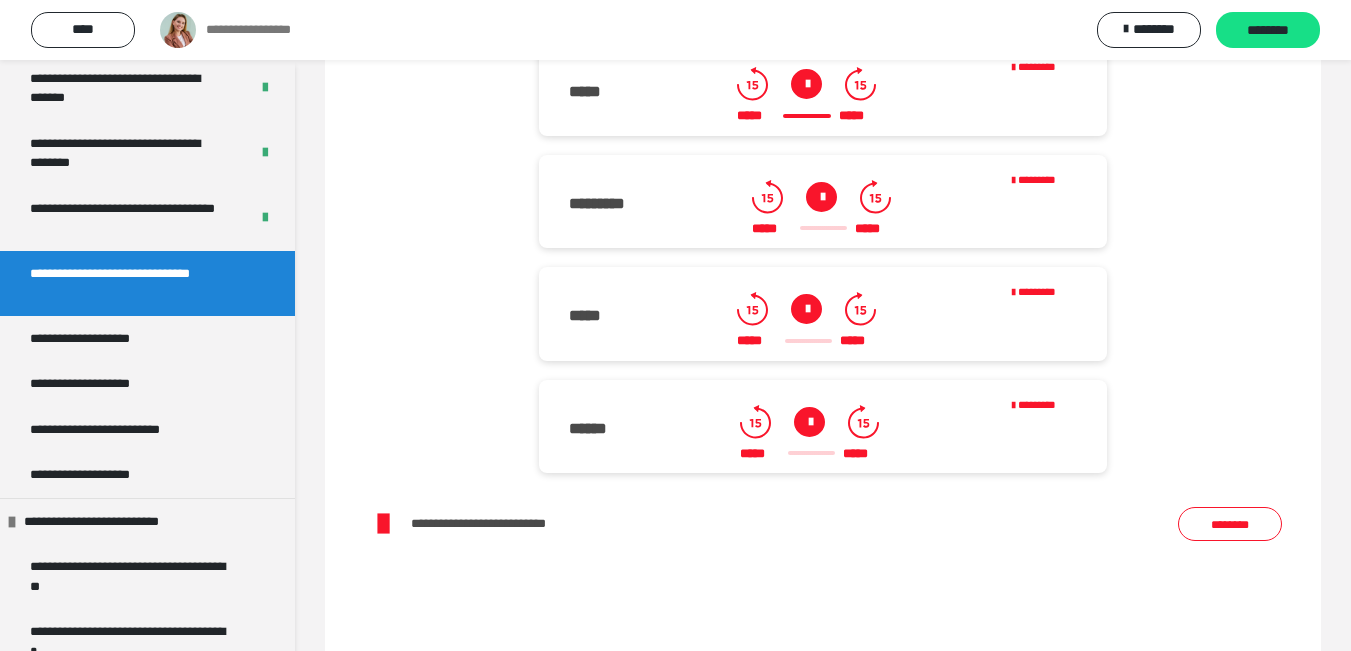 scroll, scrollTop: 9710, scrollLeft: 0, axis: vertical 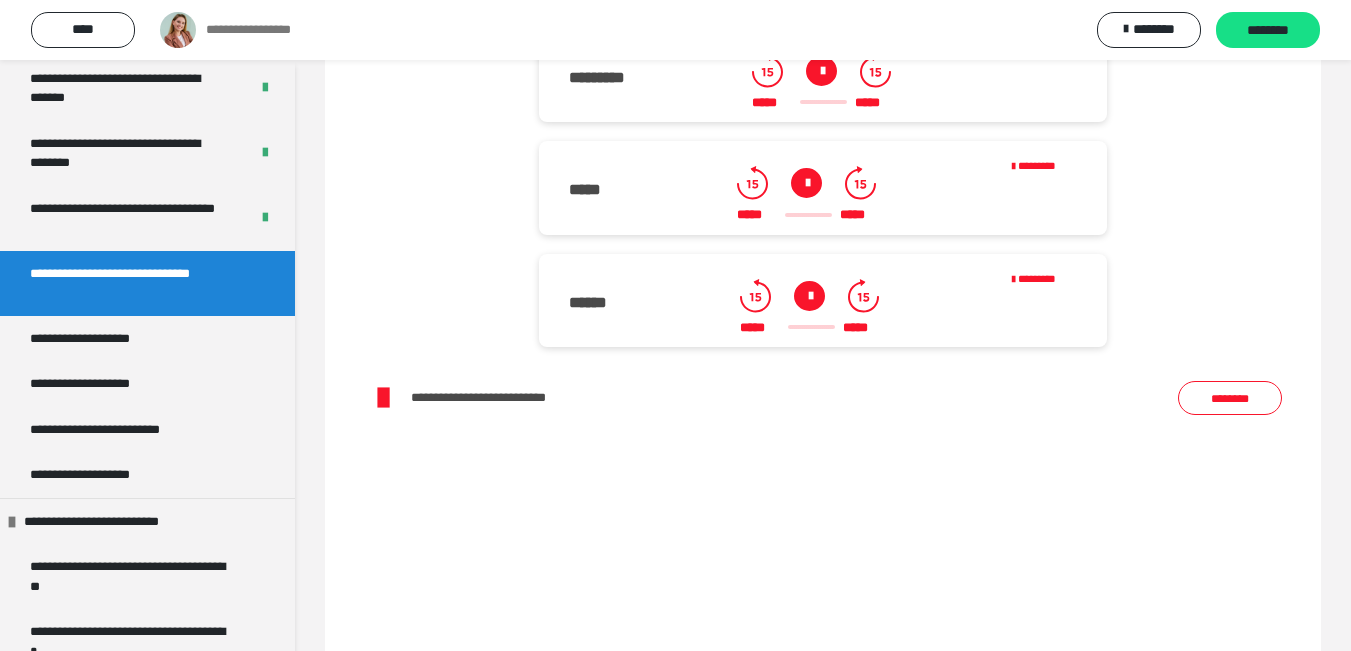 click at bounding box center [806, -42] 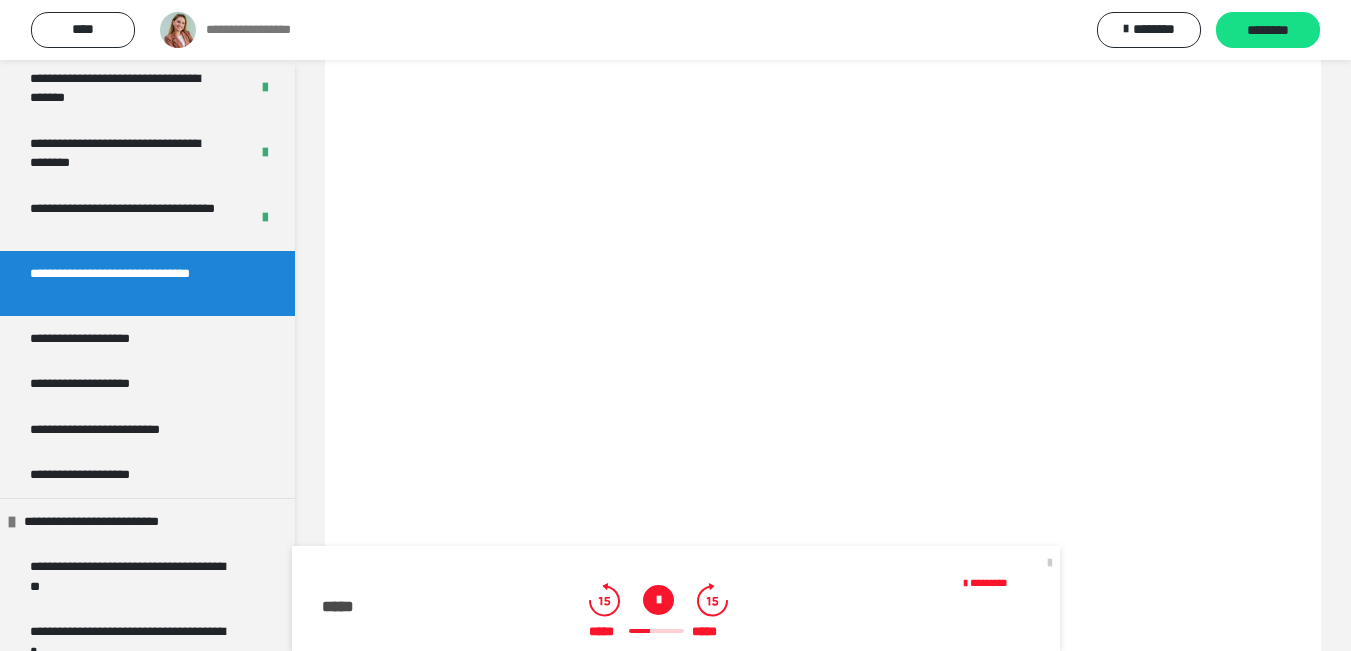 scroll, scrollTop: 10123, scrollLeft: 0, axis: vertical 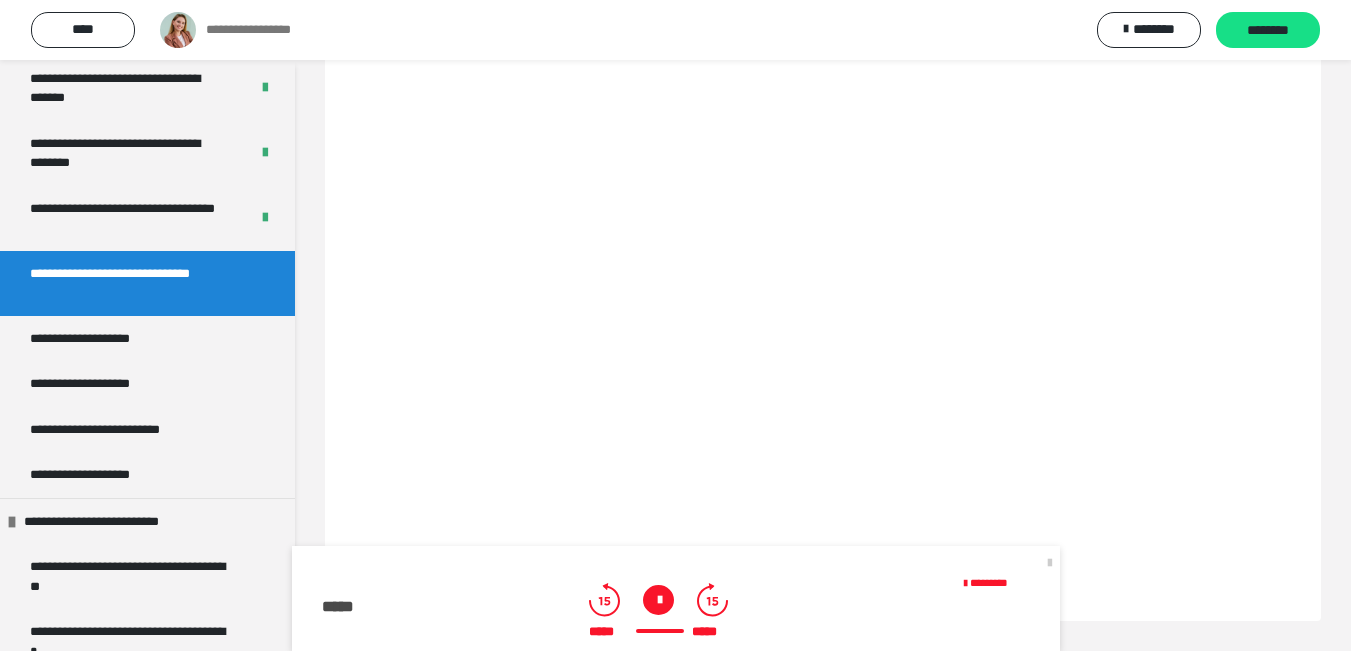 click on "**********" at bounding box center [823, -4699] 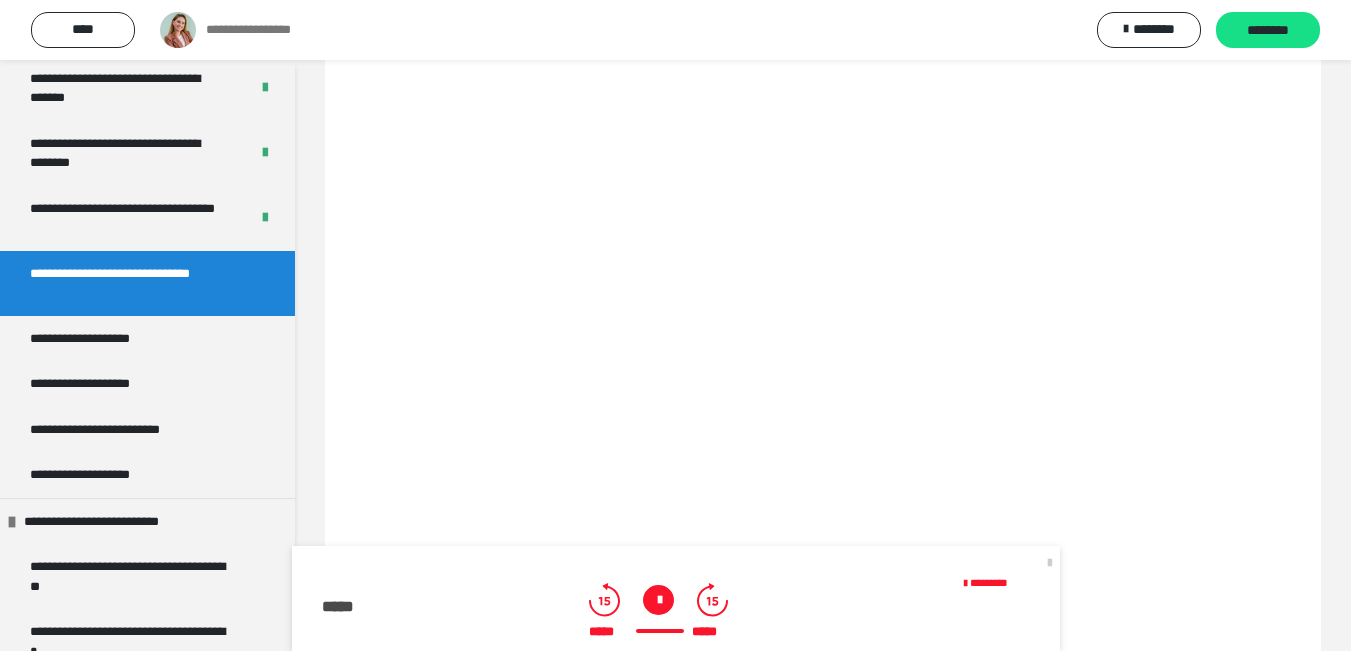 scroll, scrollTop: 9713, scrollLeft: 0, axis: vertical 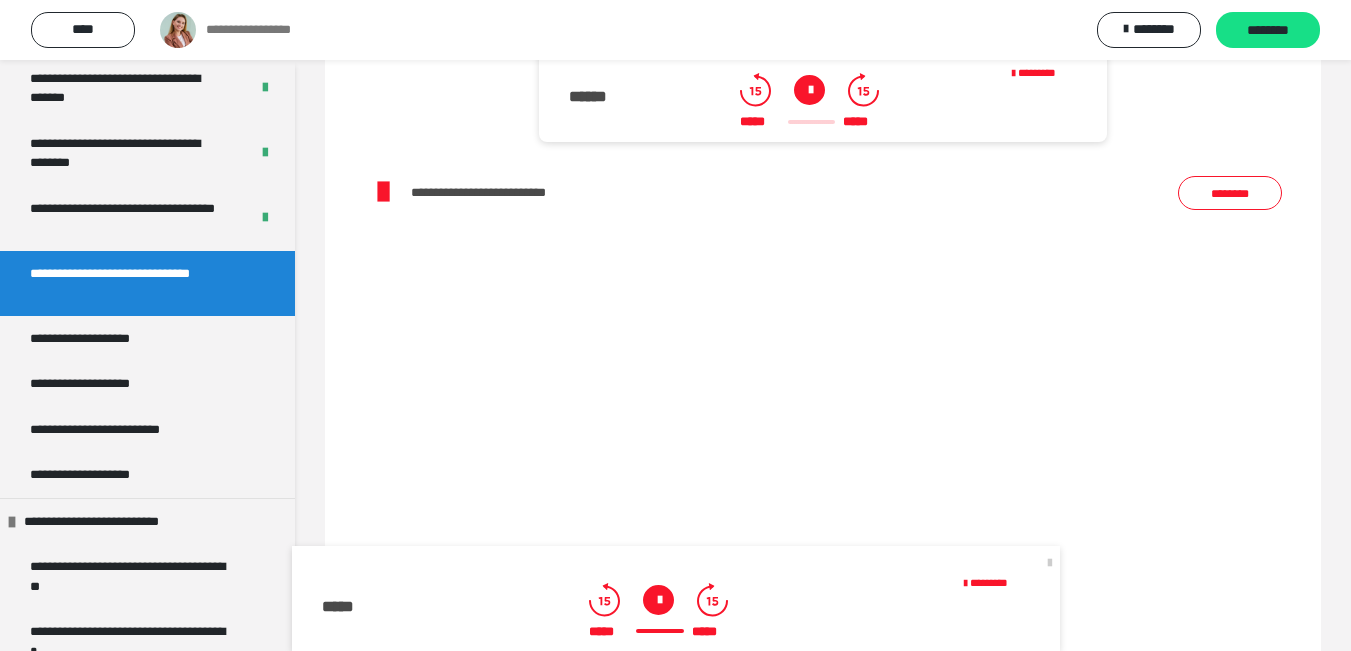 click at bounding box center (821, -135) 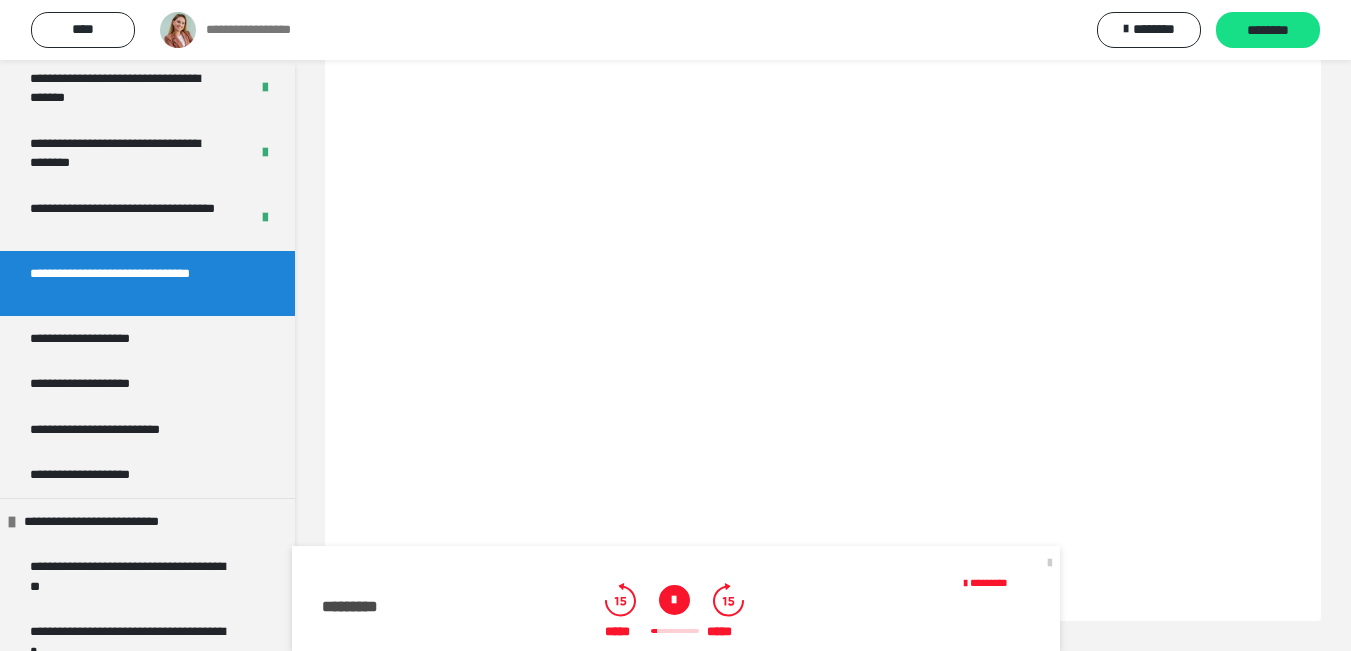 scroll, scrollTop: 10305, scrollLeft: 0, axis: vertical 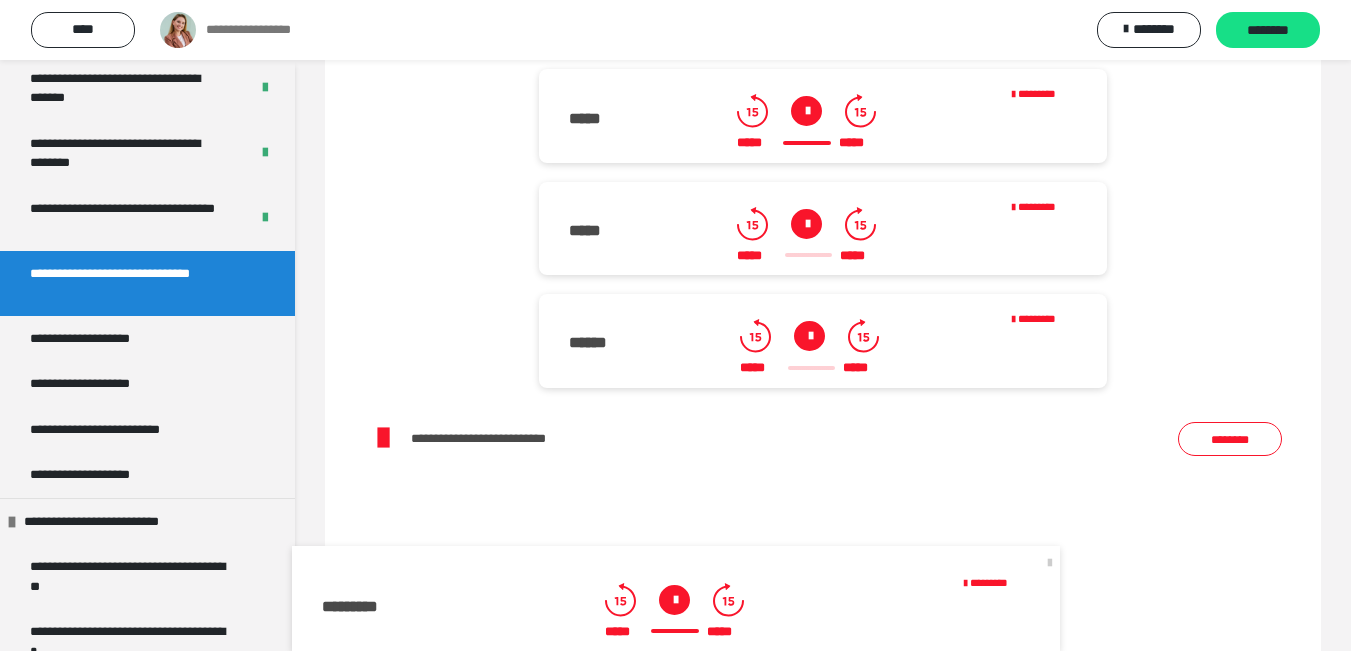 click at bounding box center (806, 224) 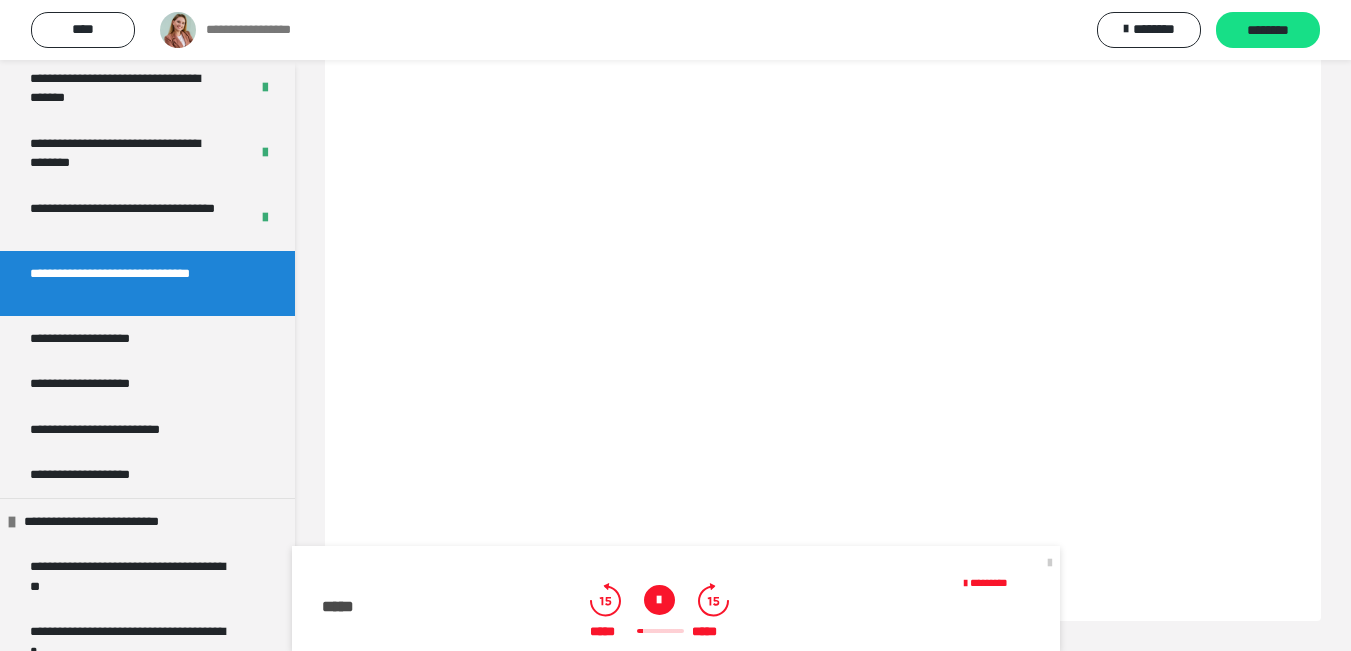 scroll, scrollTop: 10305, scrollLeft: 0, axis: vertical 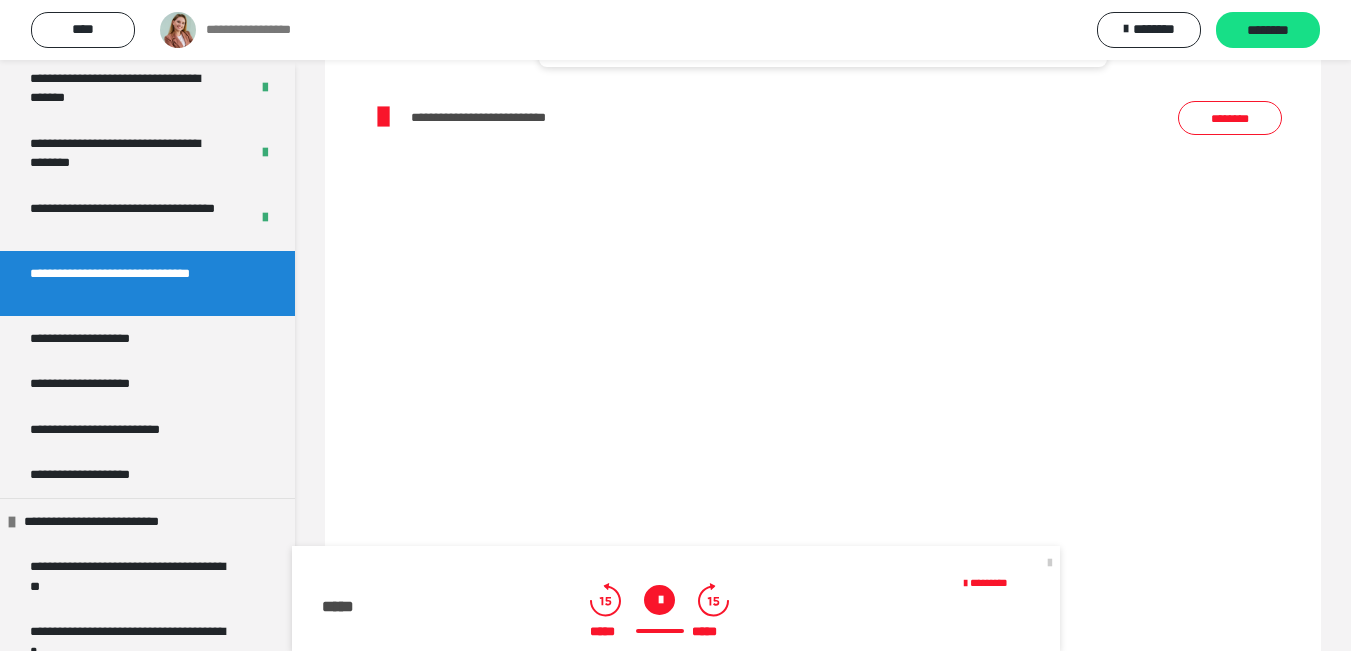 click at bounding box center (809, 15) 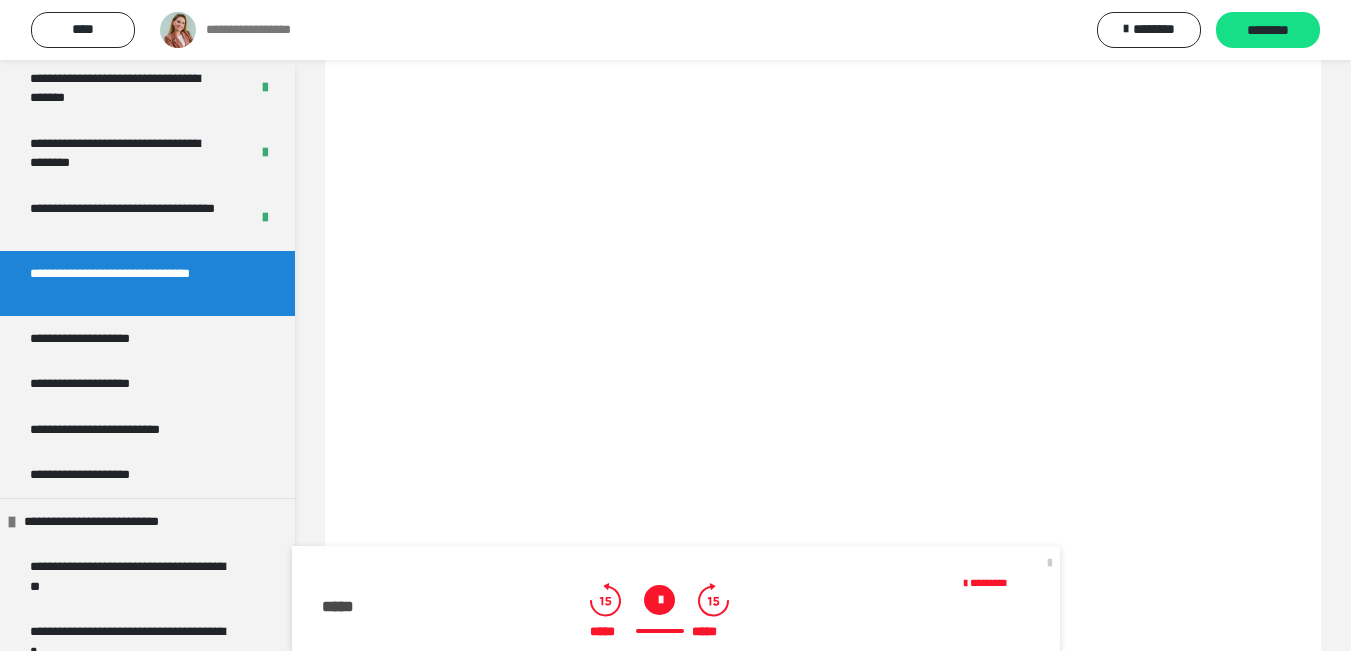 scroll, scrollTop: 10305, scrollLeft: 0, axis: vertical 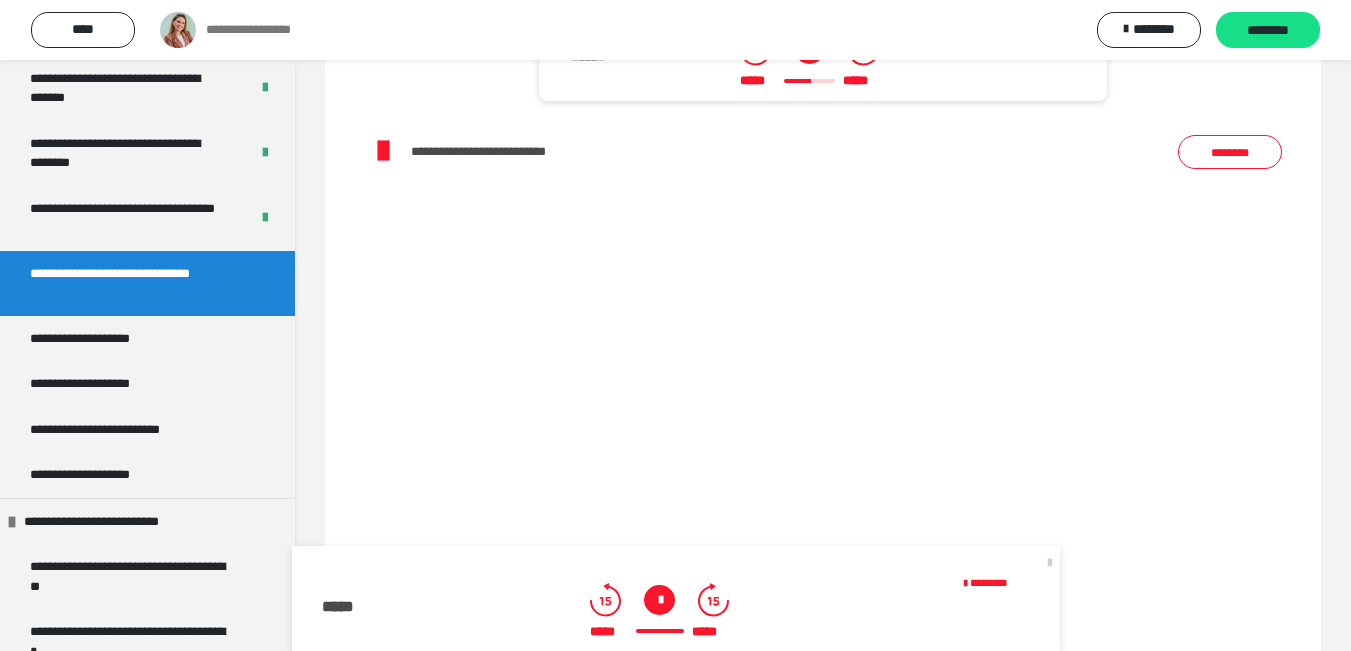 click on "**********" at bounding box center (823, -4327) 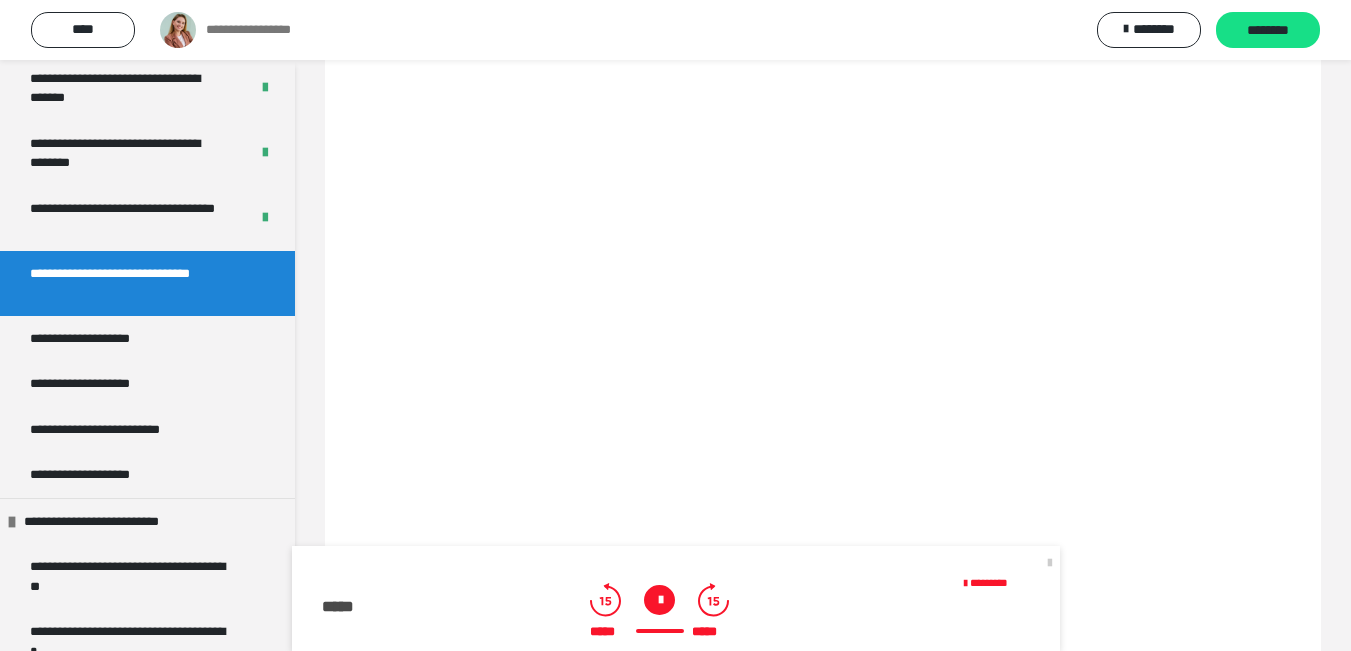 scroll, scrollTop: 10305, scrollLeft: 0, axis: vertical 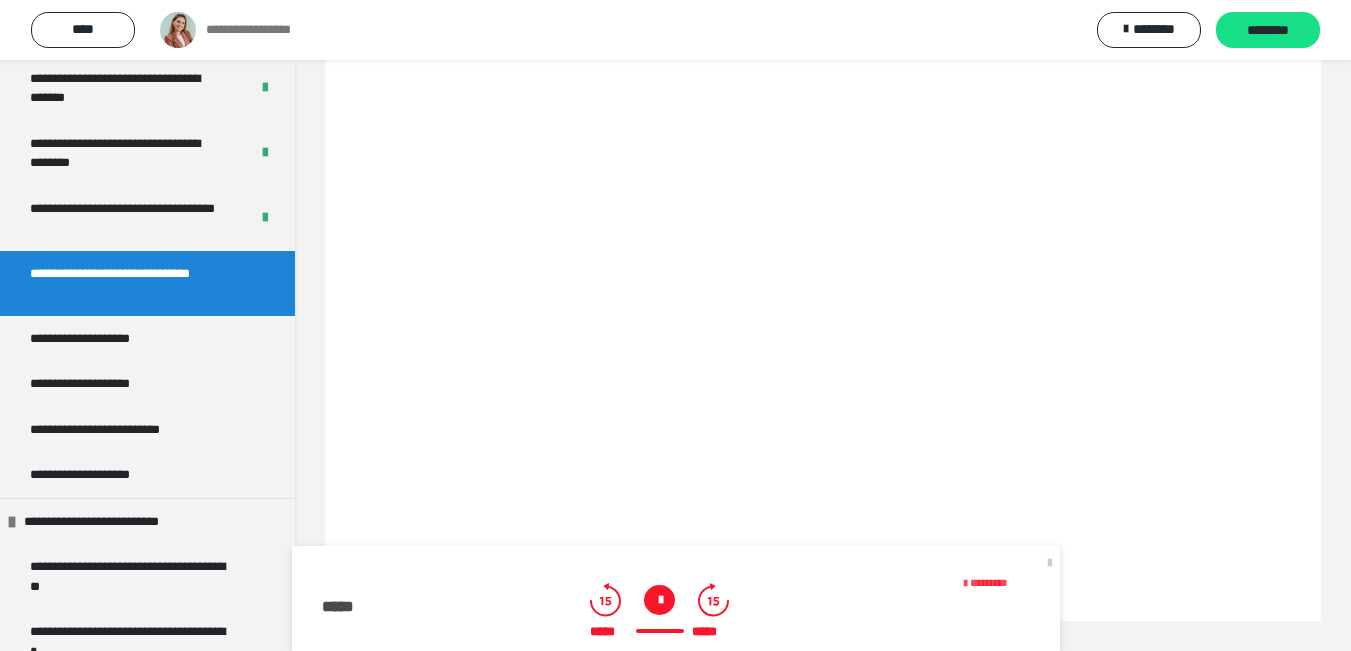 click on "***** * **" at bounding box center (989, 582) 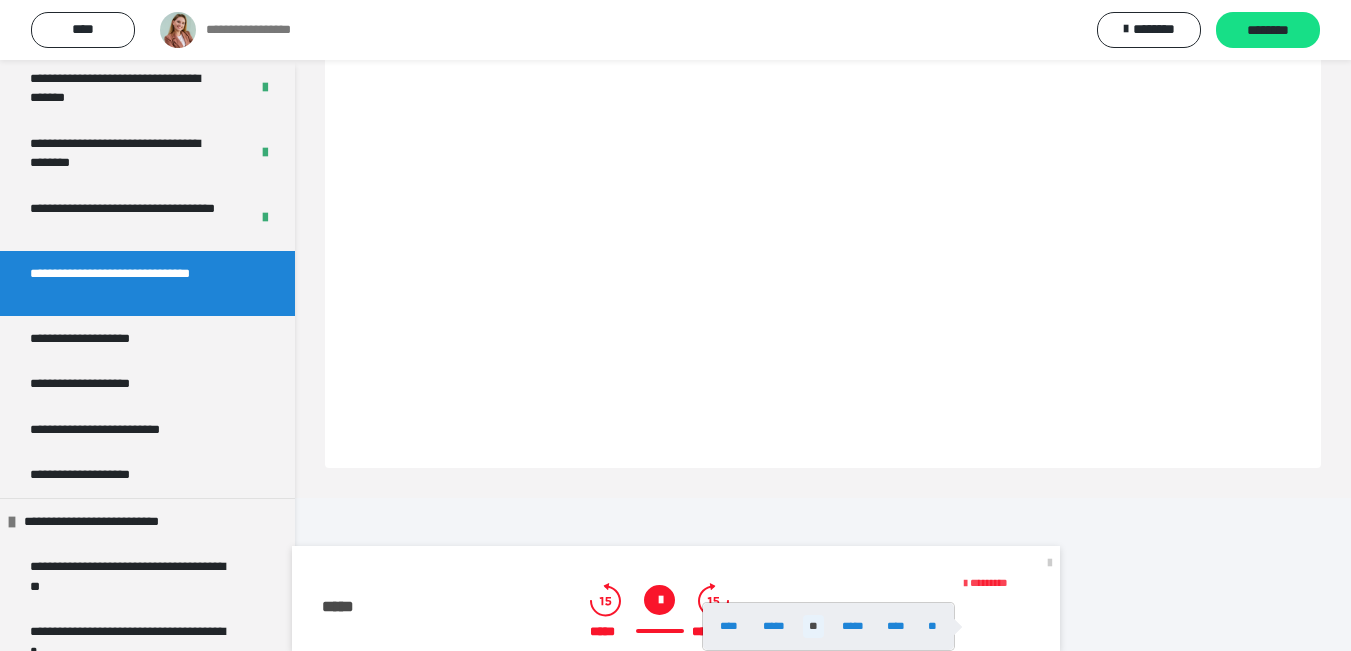 click at bounding box center (675, 325) 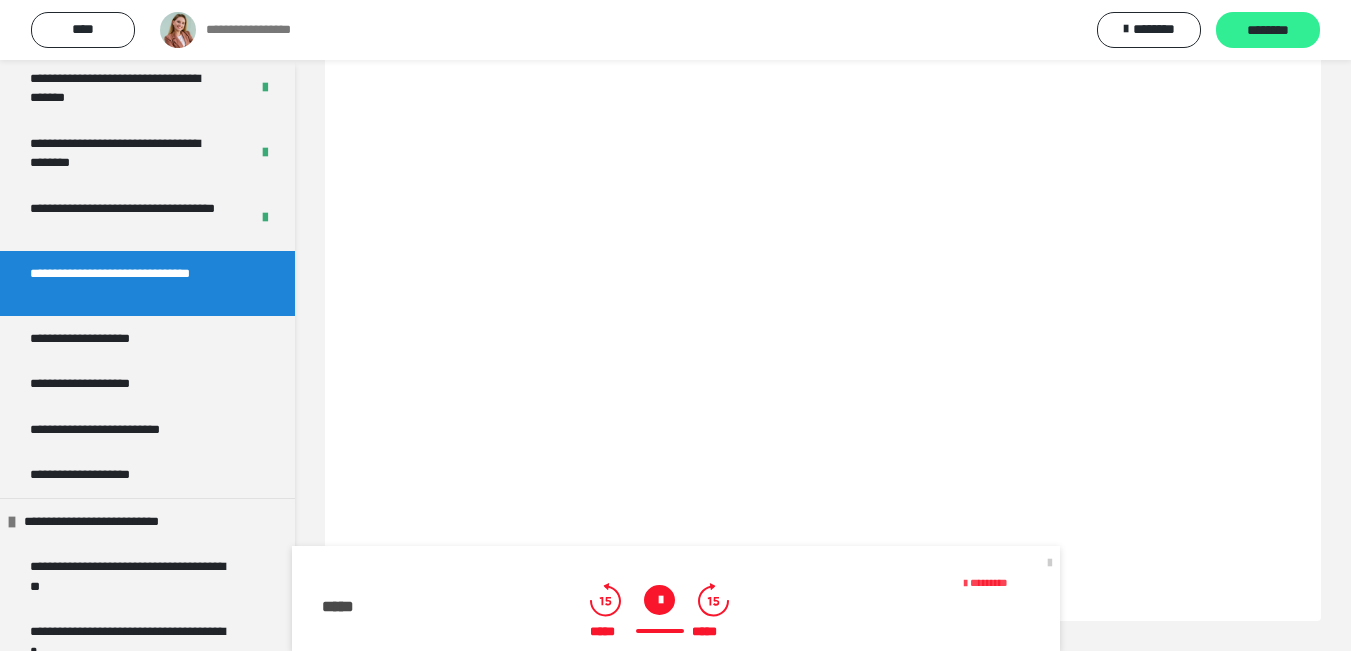 click on "********" at bounding box center [1268, 31] 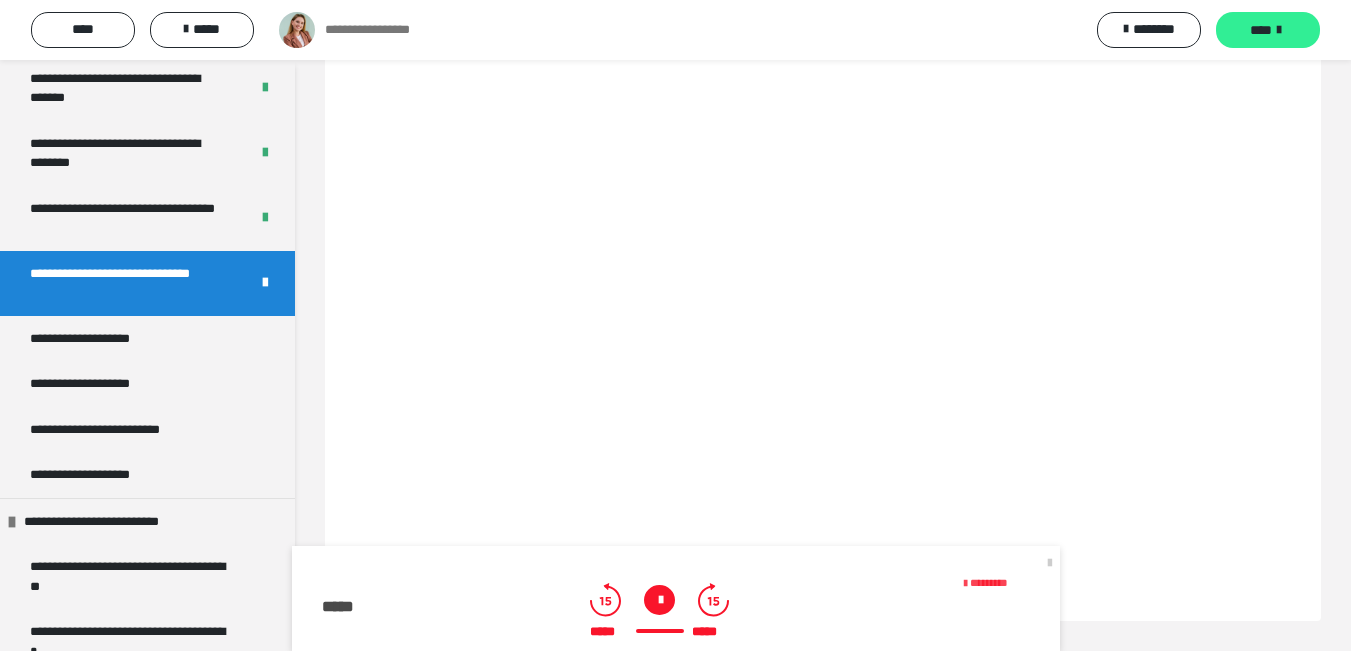 click on "****" at bounding box center [1261, 30] 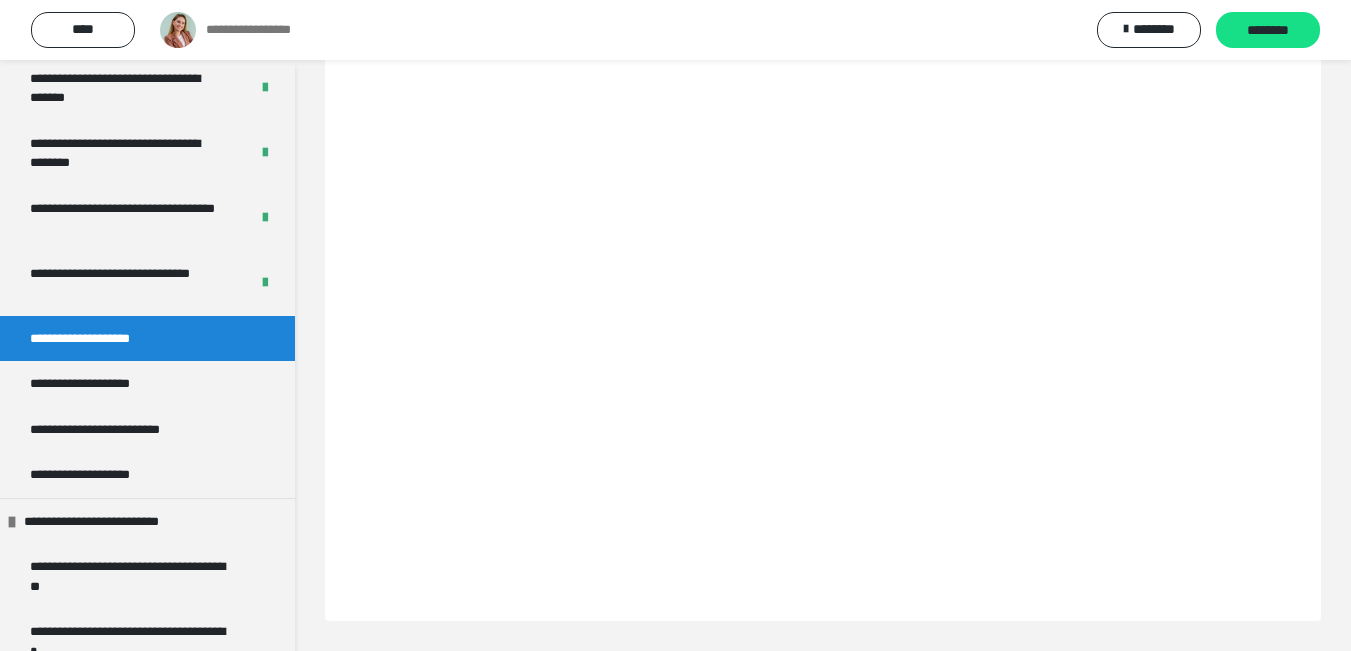 scroll, scrollTop: 6271, scrollLeft: 0, axis: vertical 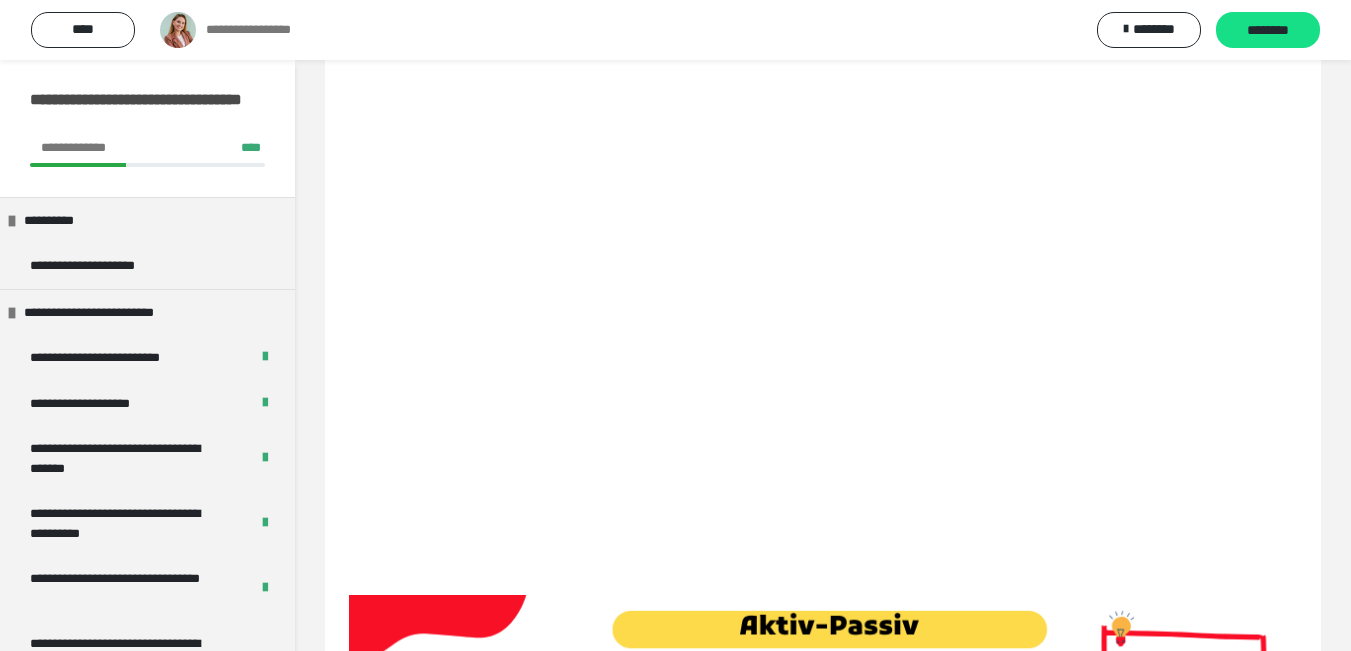 click at bounding box center [811, -286] 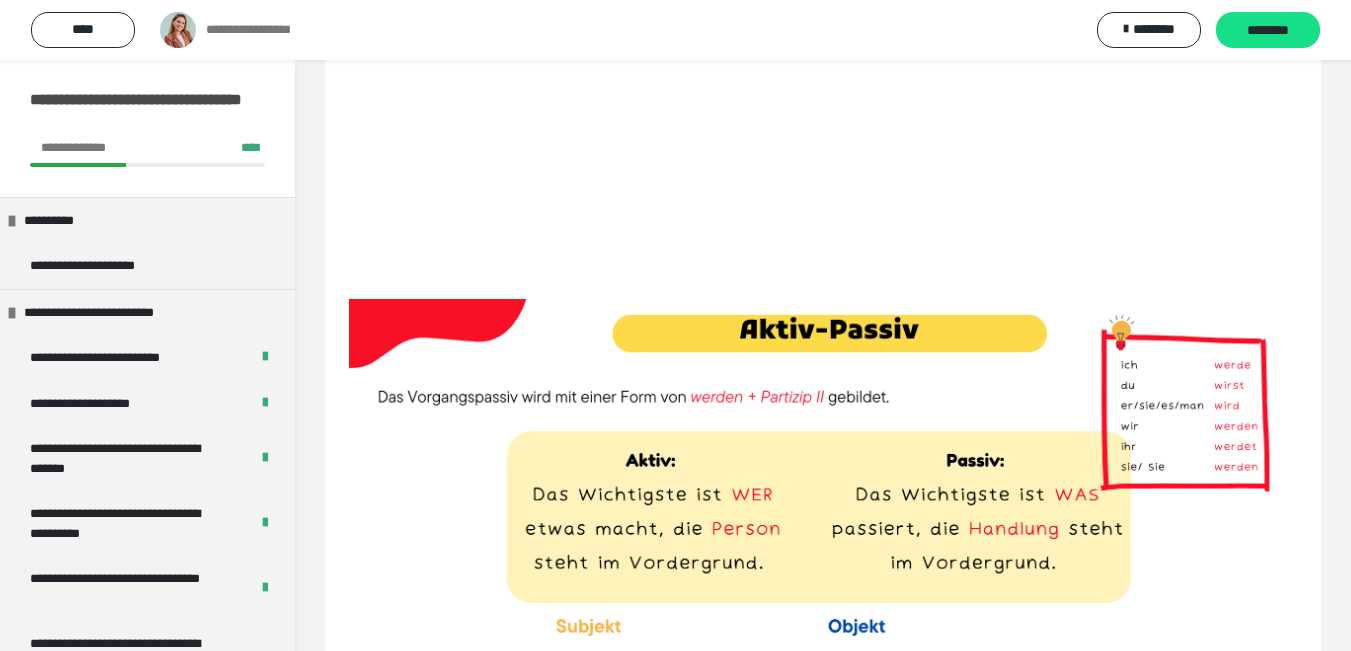 scroll, scrollTop: 1432, scrollLeft: 0, axis: vertical 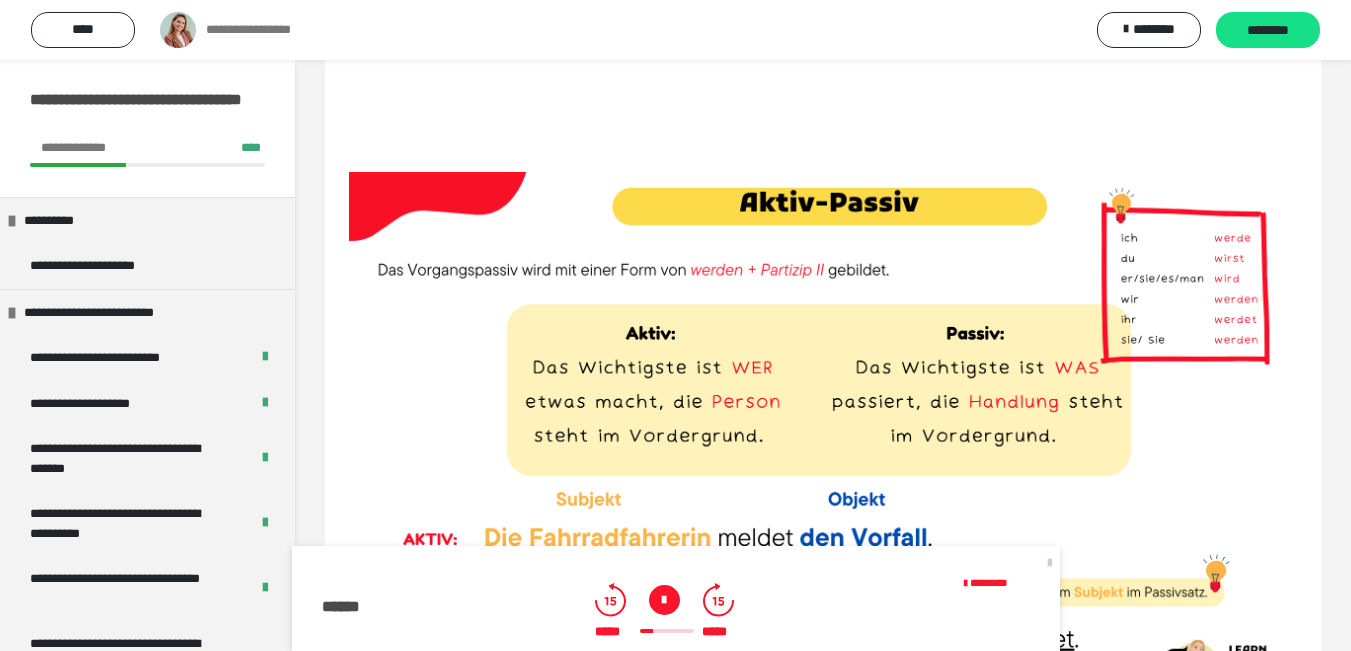 click 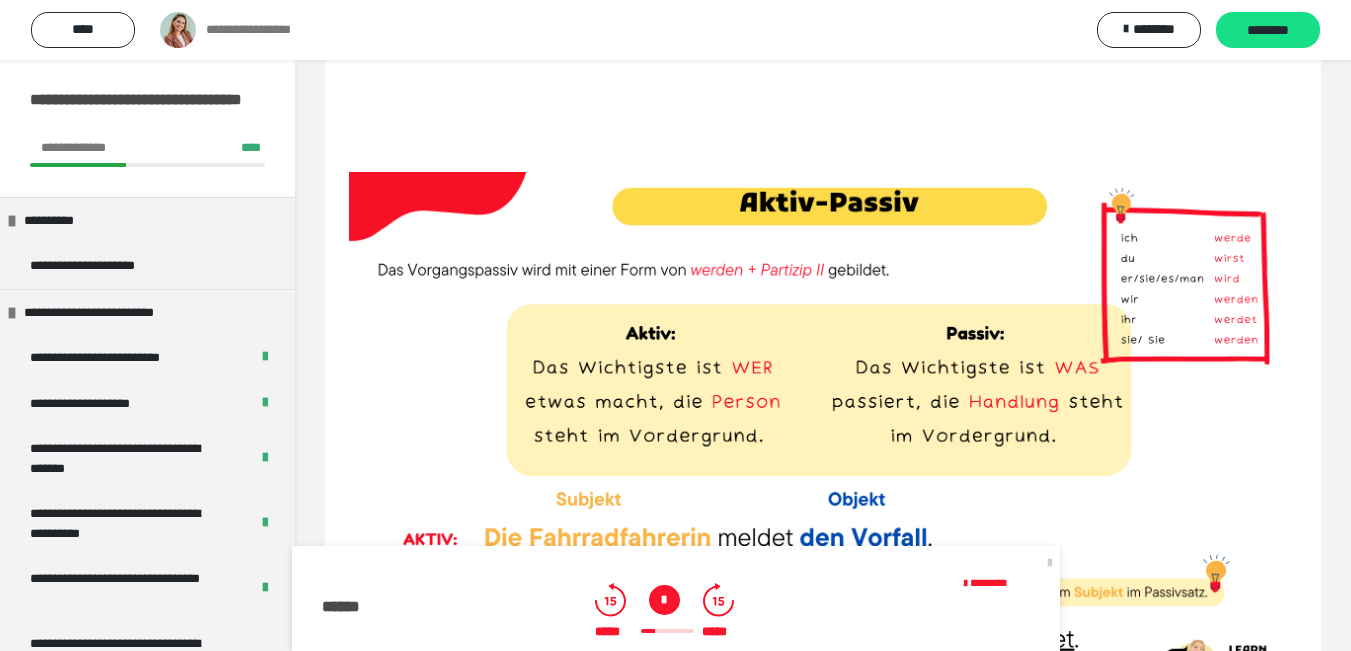 click 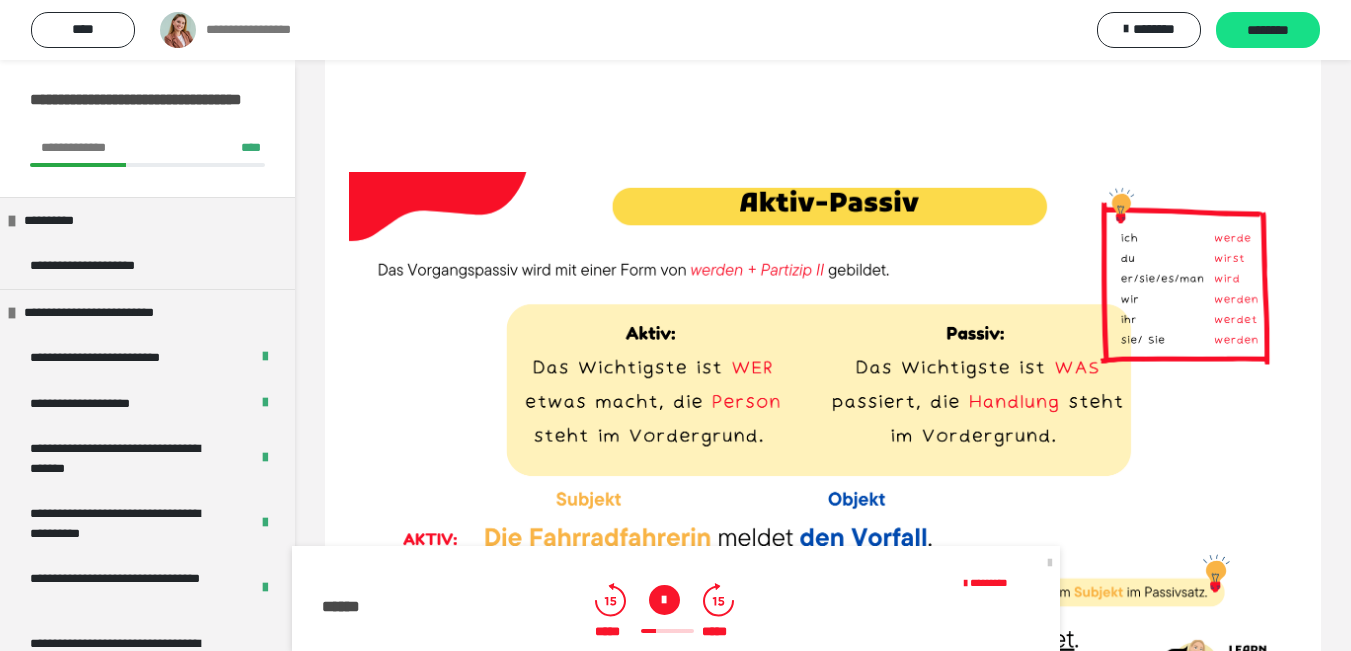 click 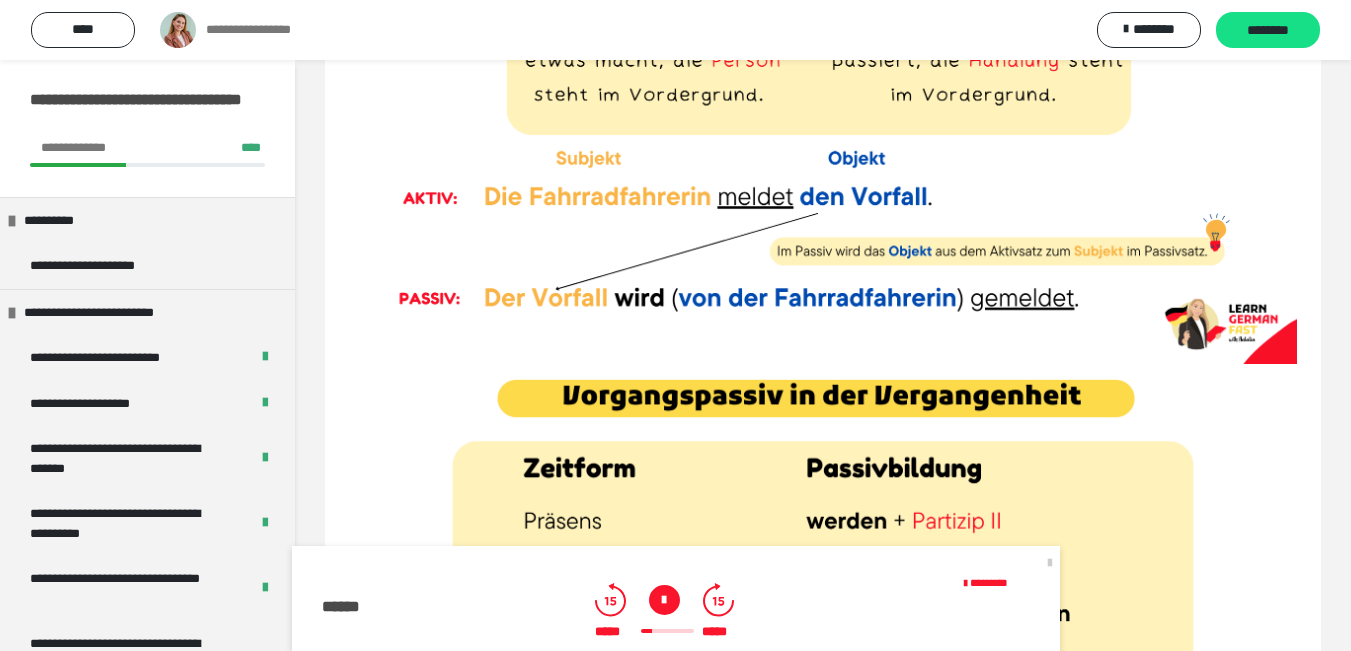 scroll, scrollTop: 2001, scrollLeft: 0, axis: vertical 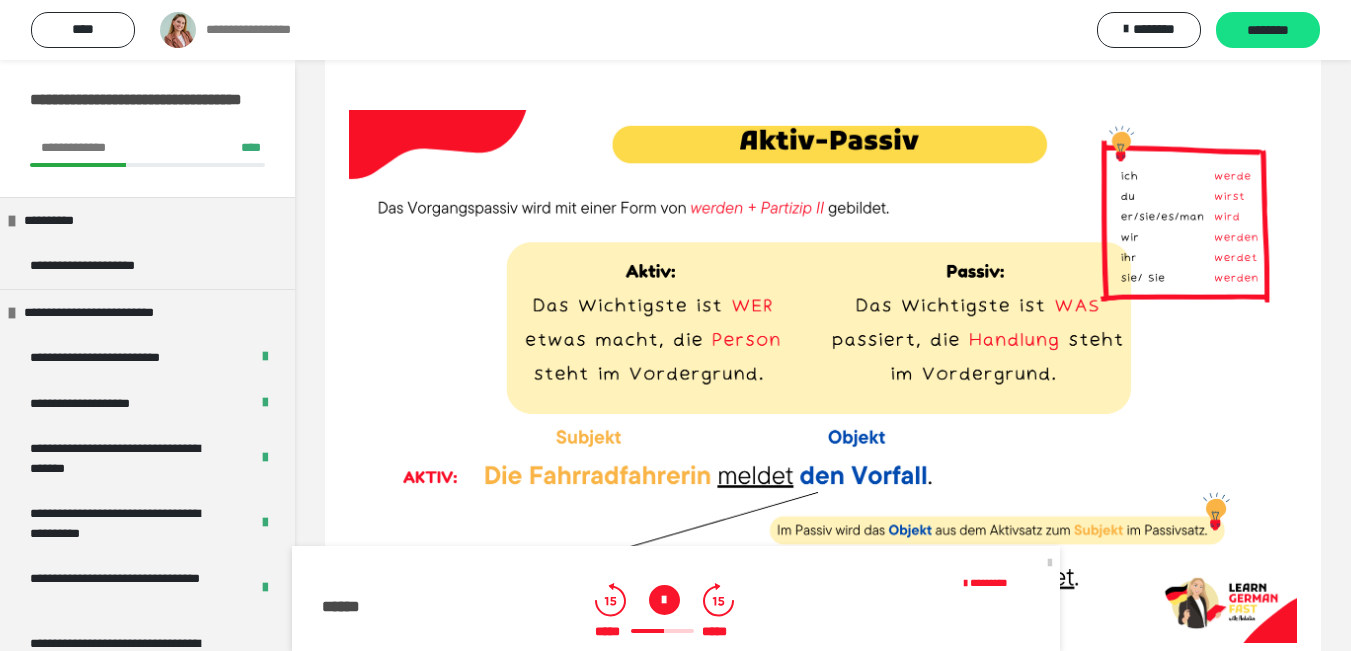 click at bounding box center [664, 600] 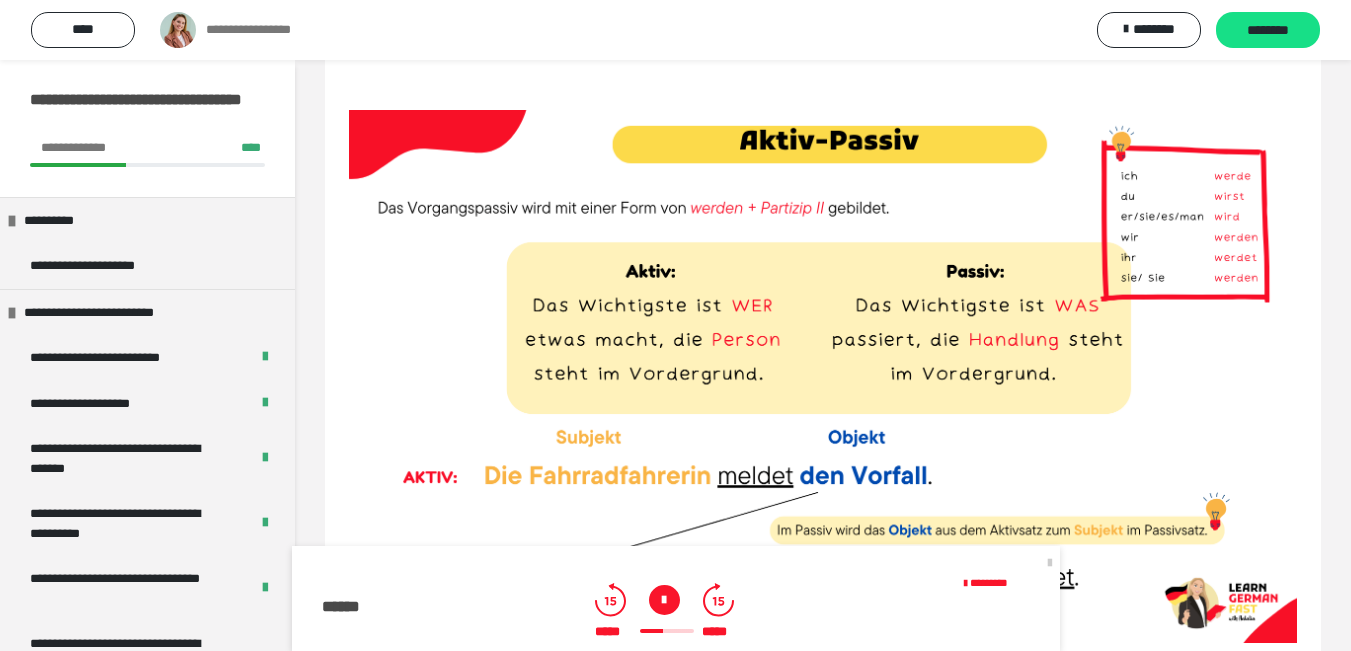 click 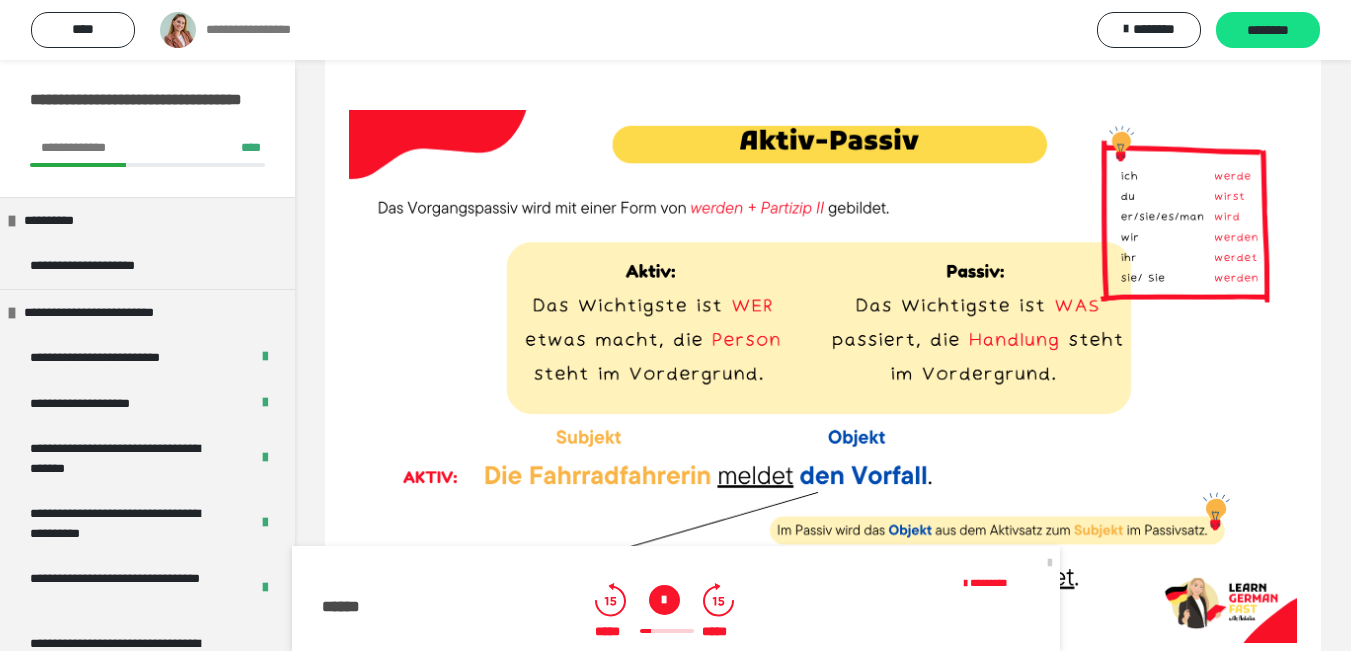click 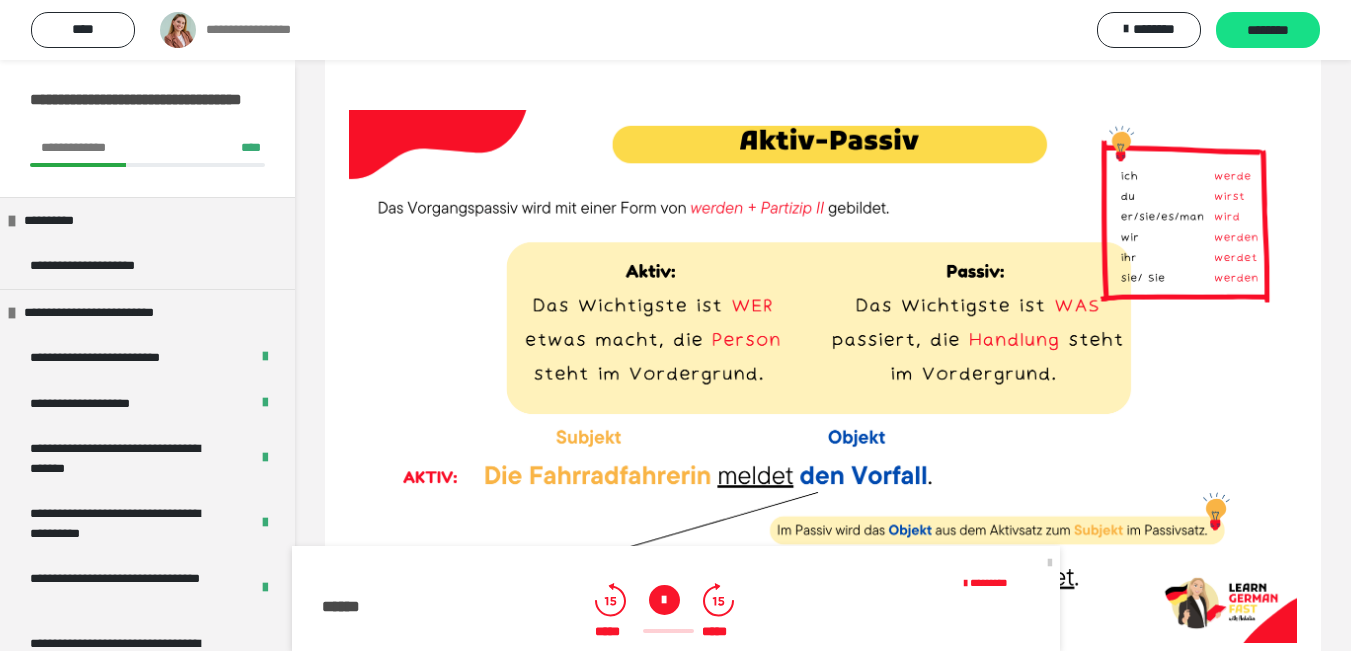 click 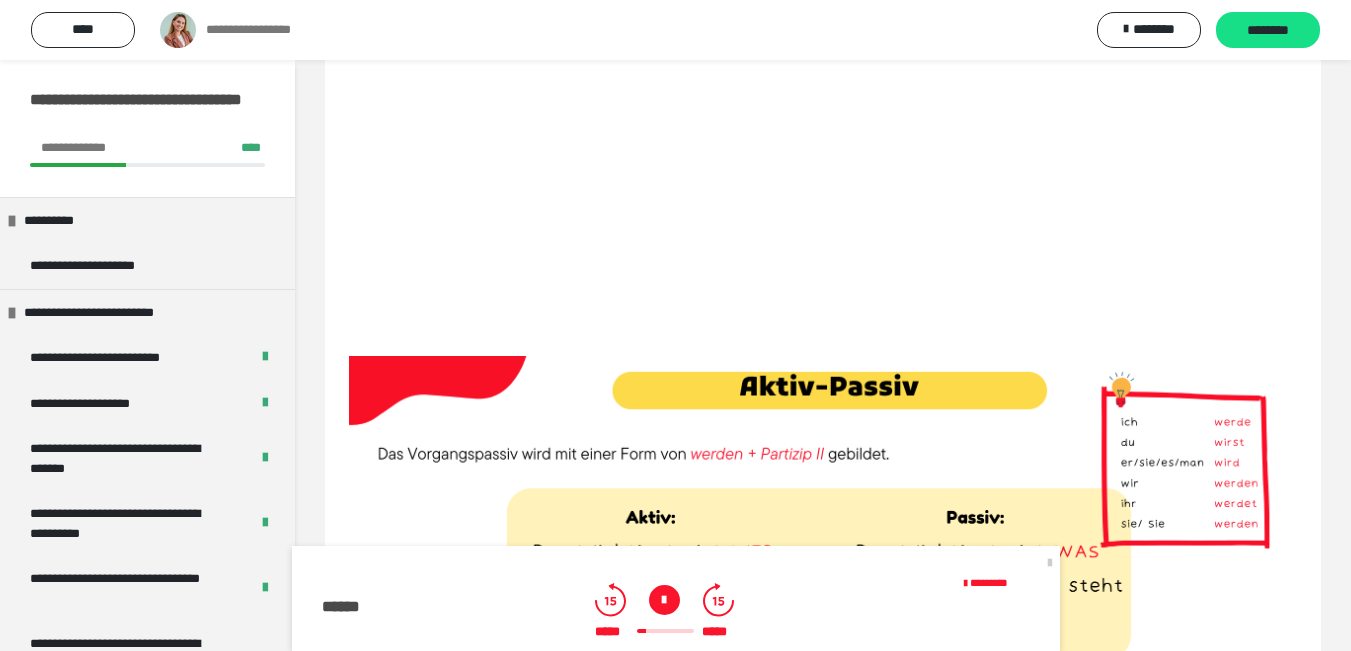 scroll, scrollTop: 1310, scrollLeft: 0, axis: vertical 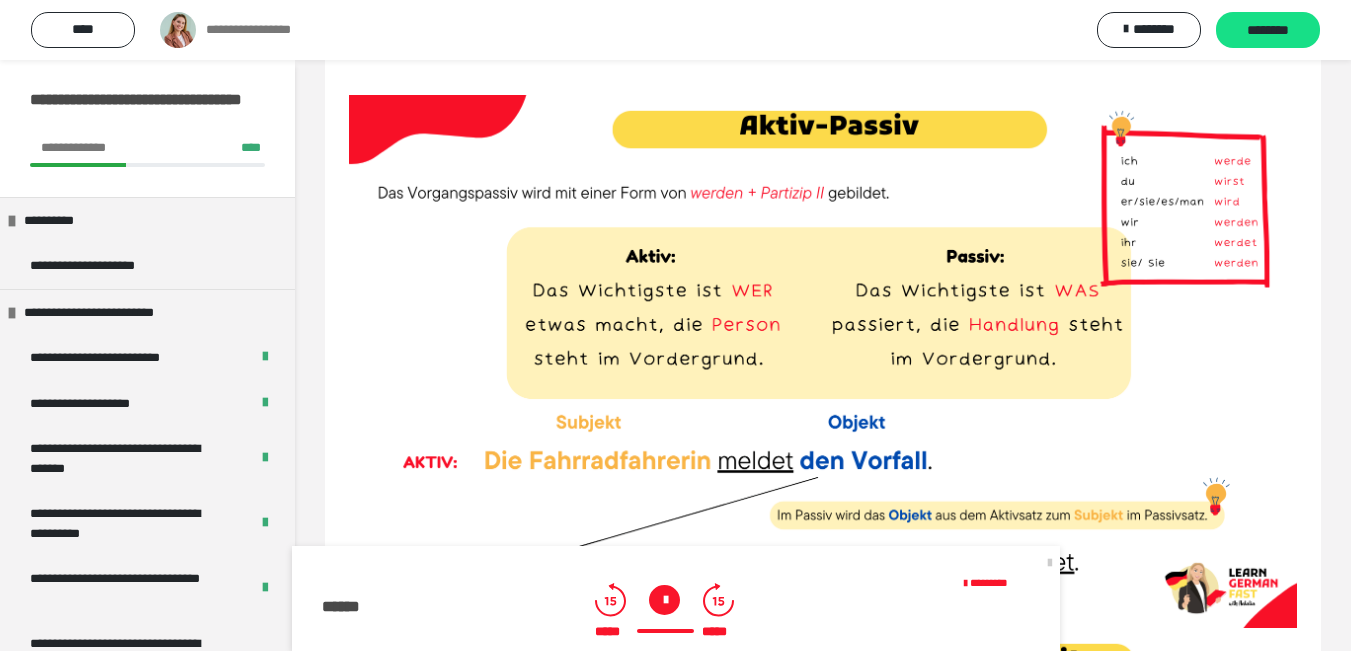 click at bounding box center [666, 631] 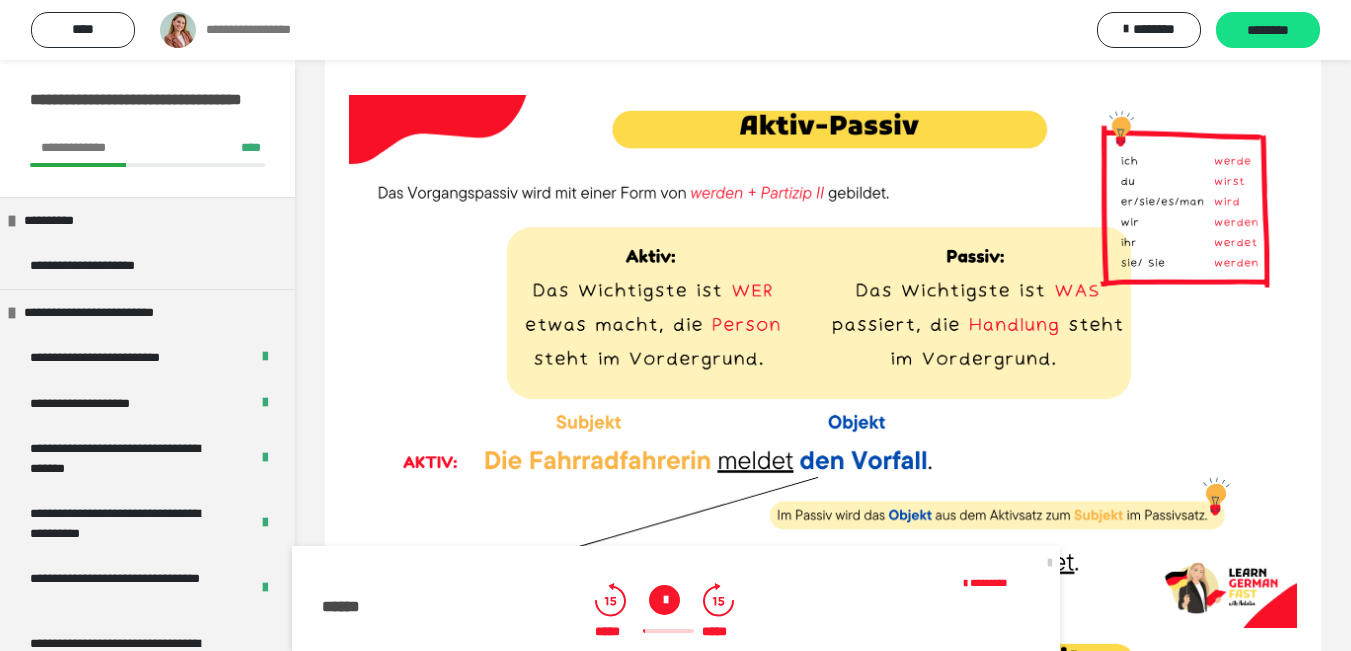 click at bounding box center [664, 600] 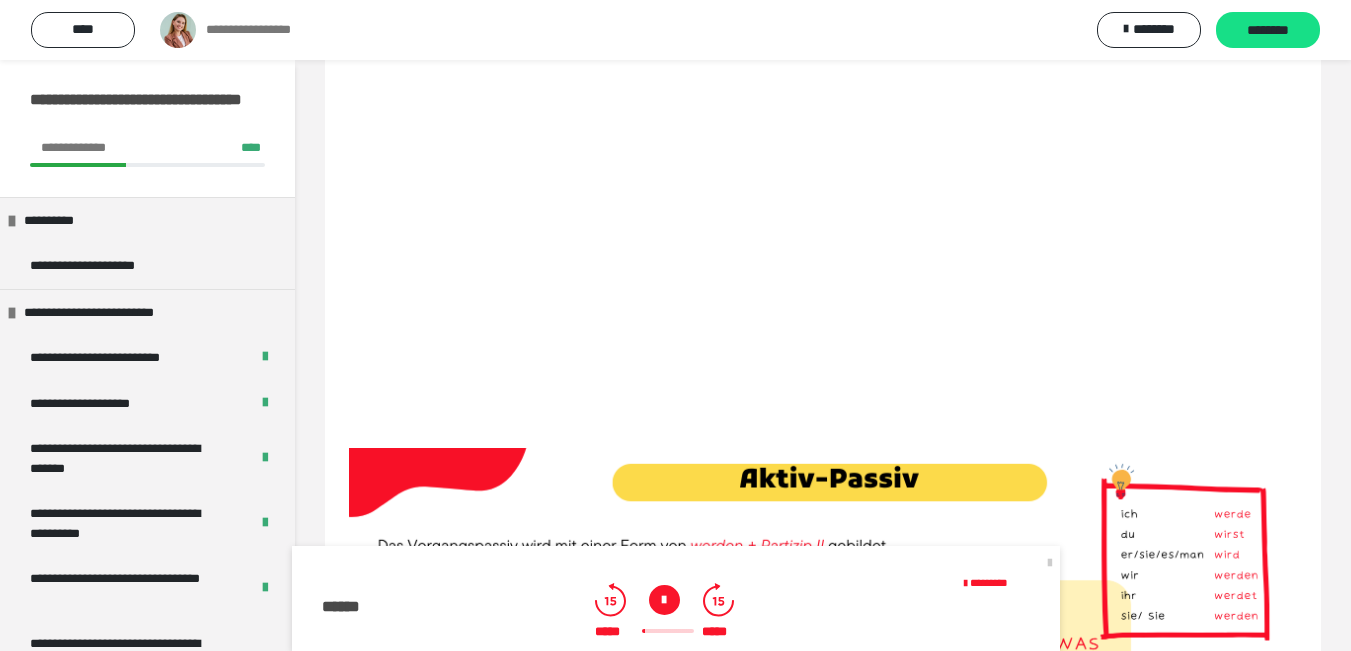 scroll, scrollTop: 1310, scrollLeft: 0, axis: vertical 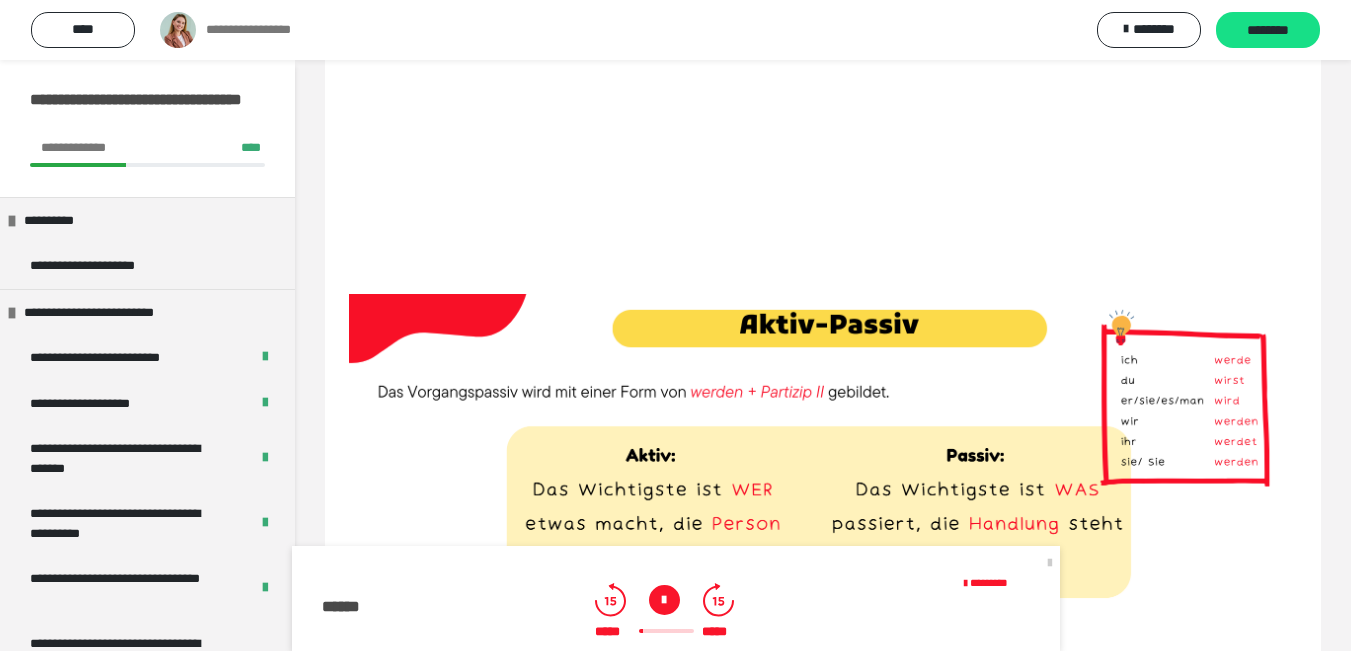 click 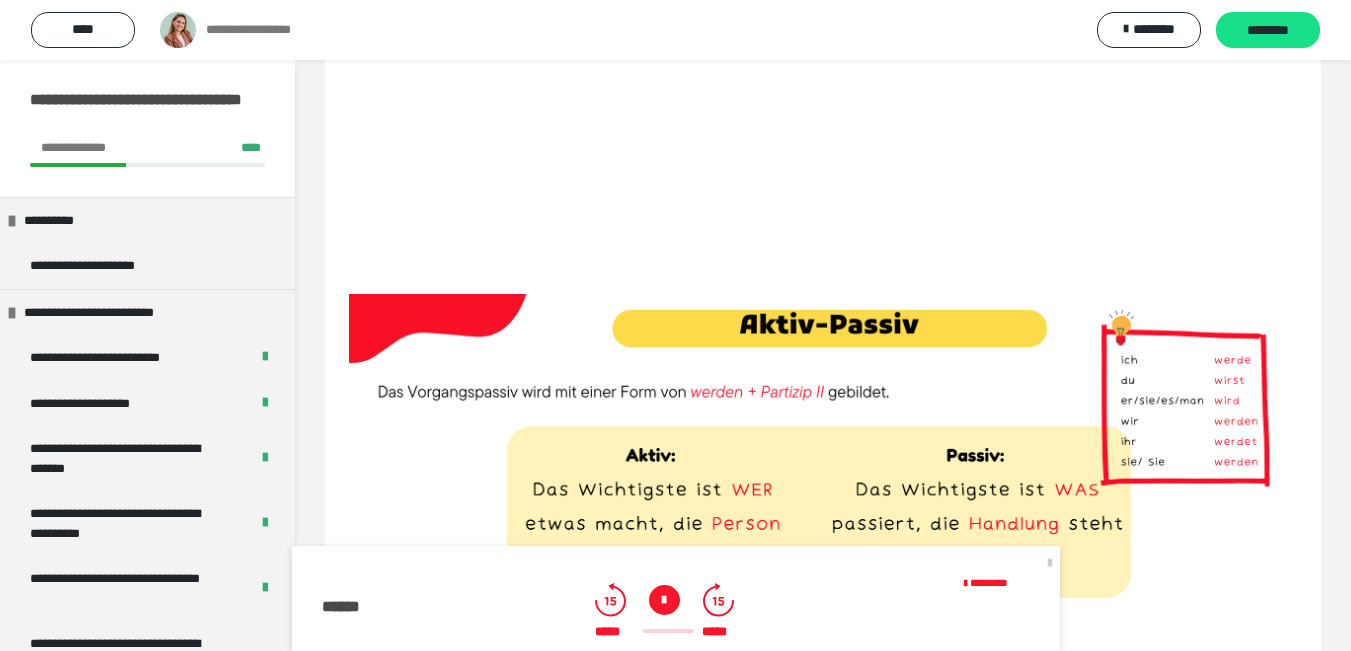 click 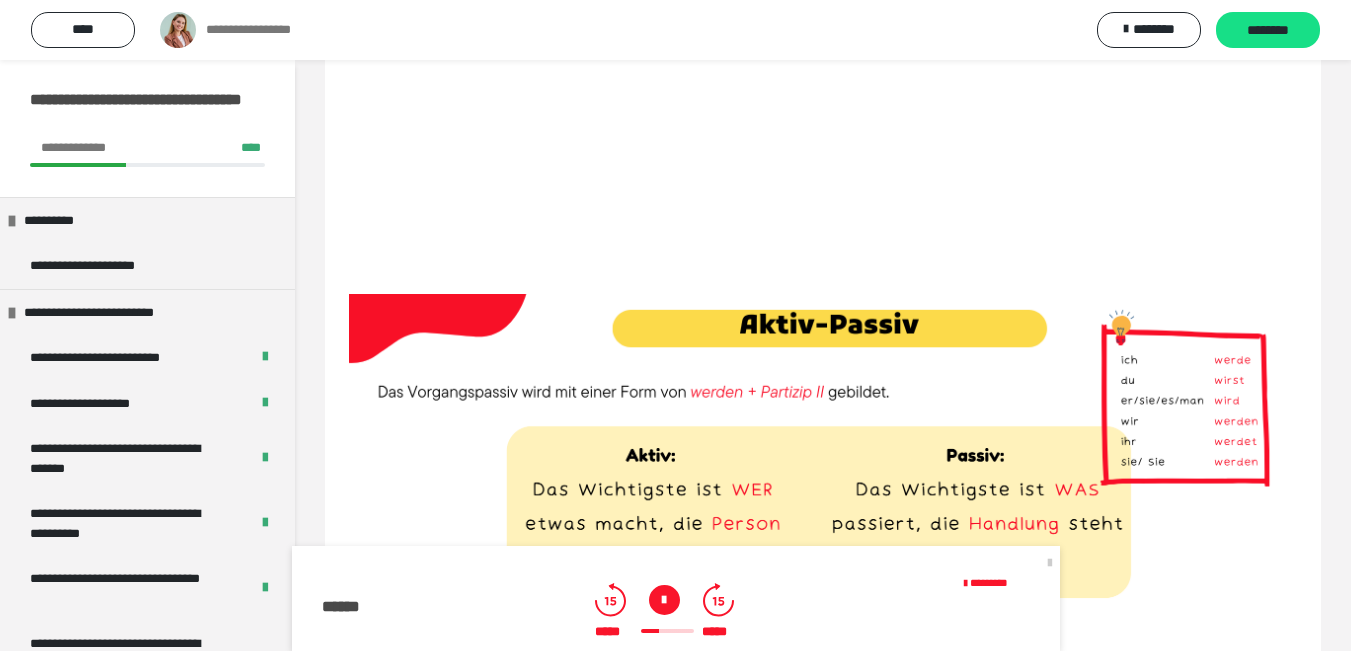 click 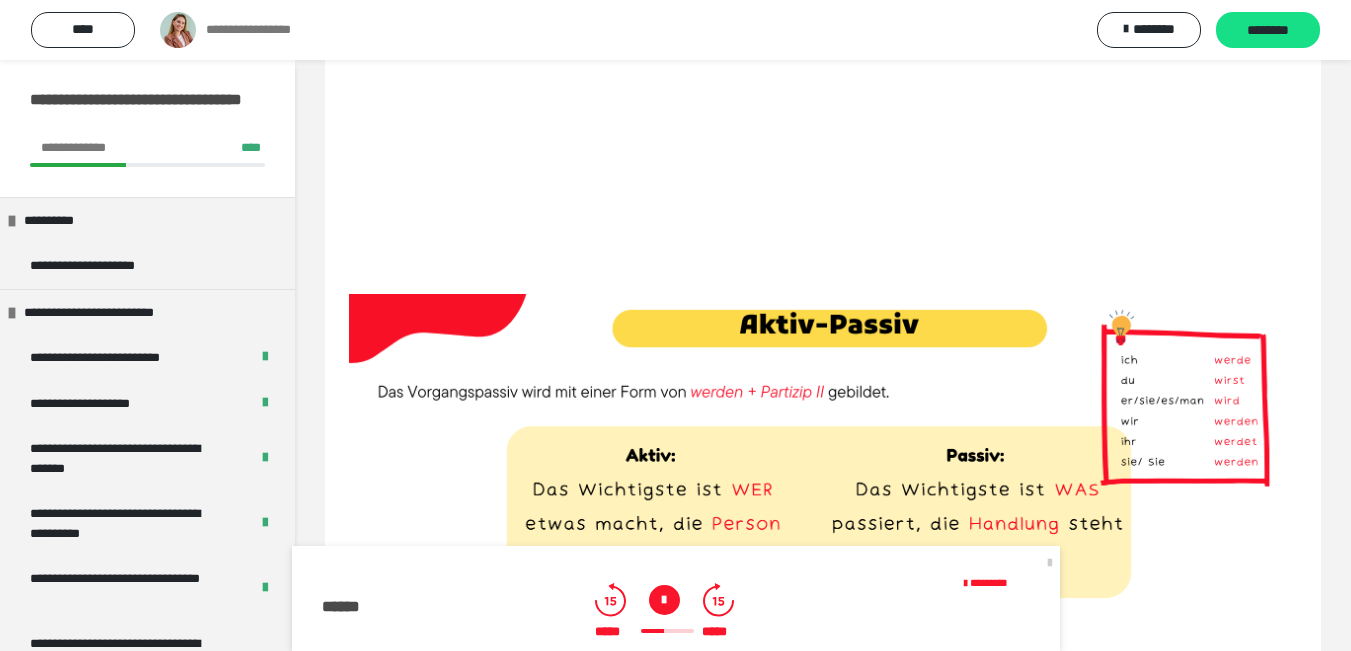 click 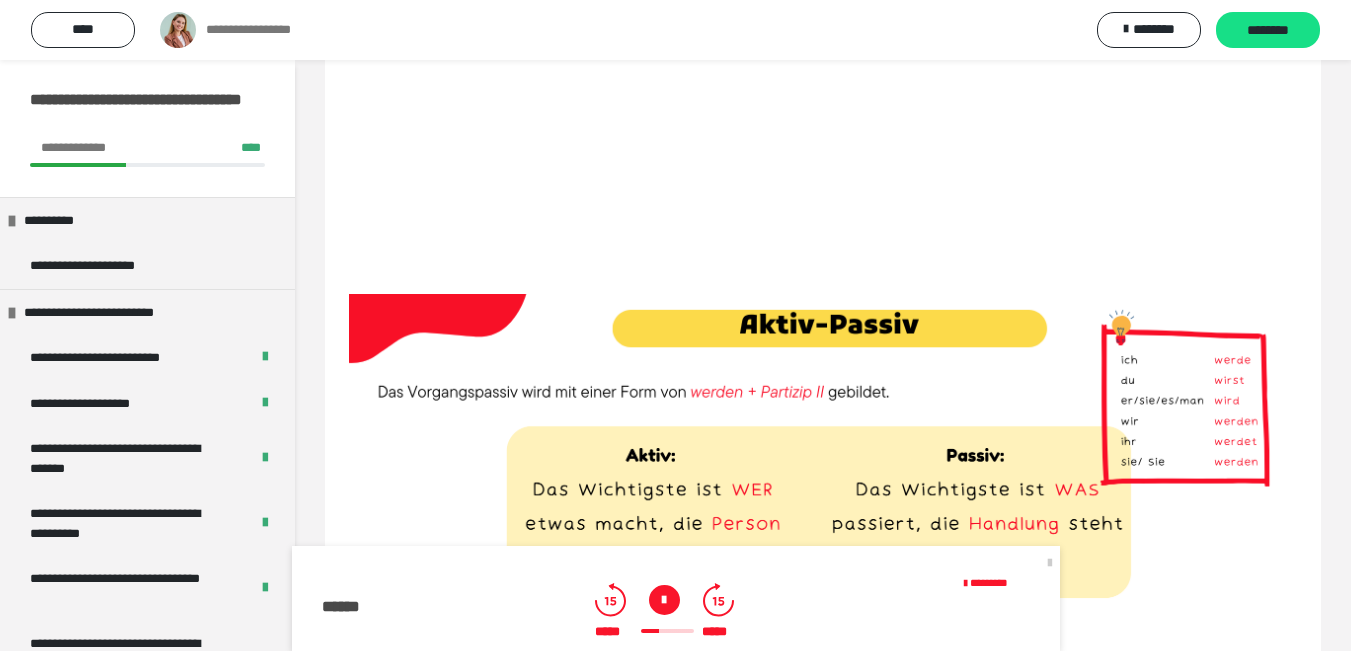 click 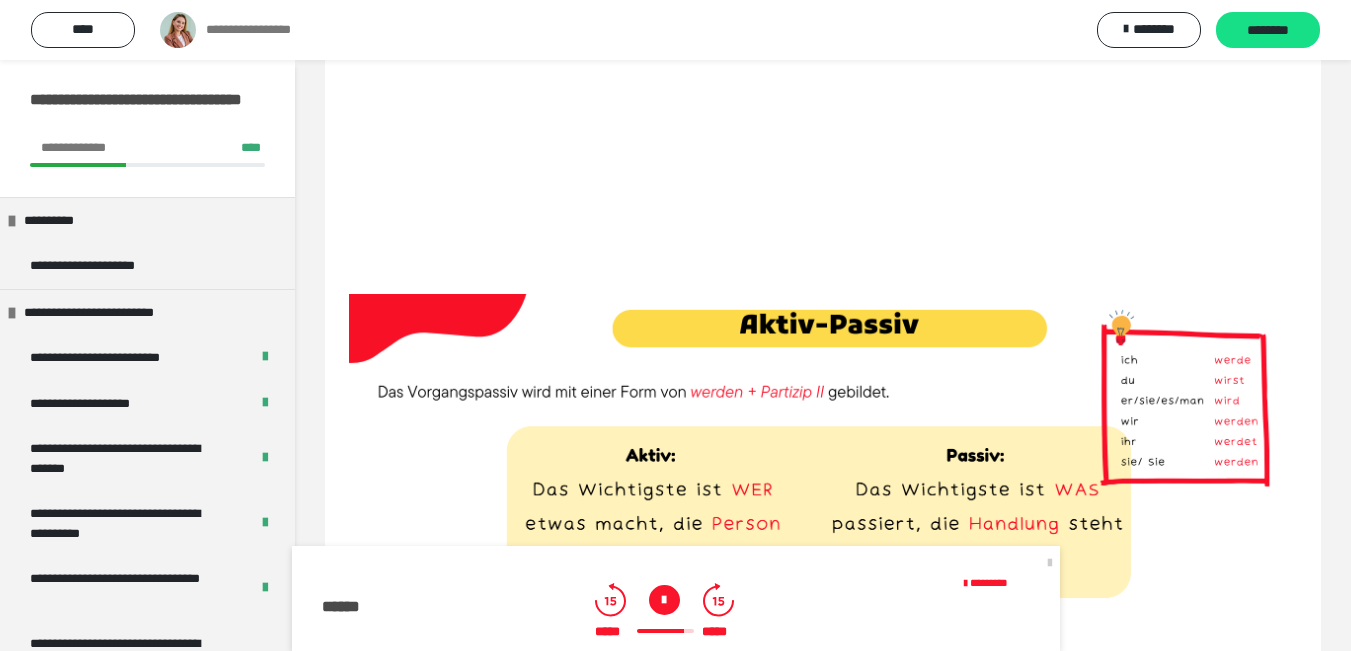 scroll, scrollTop: 1586, scrollLeft: 0, axis: vertical 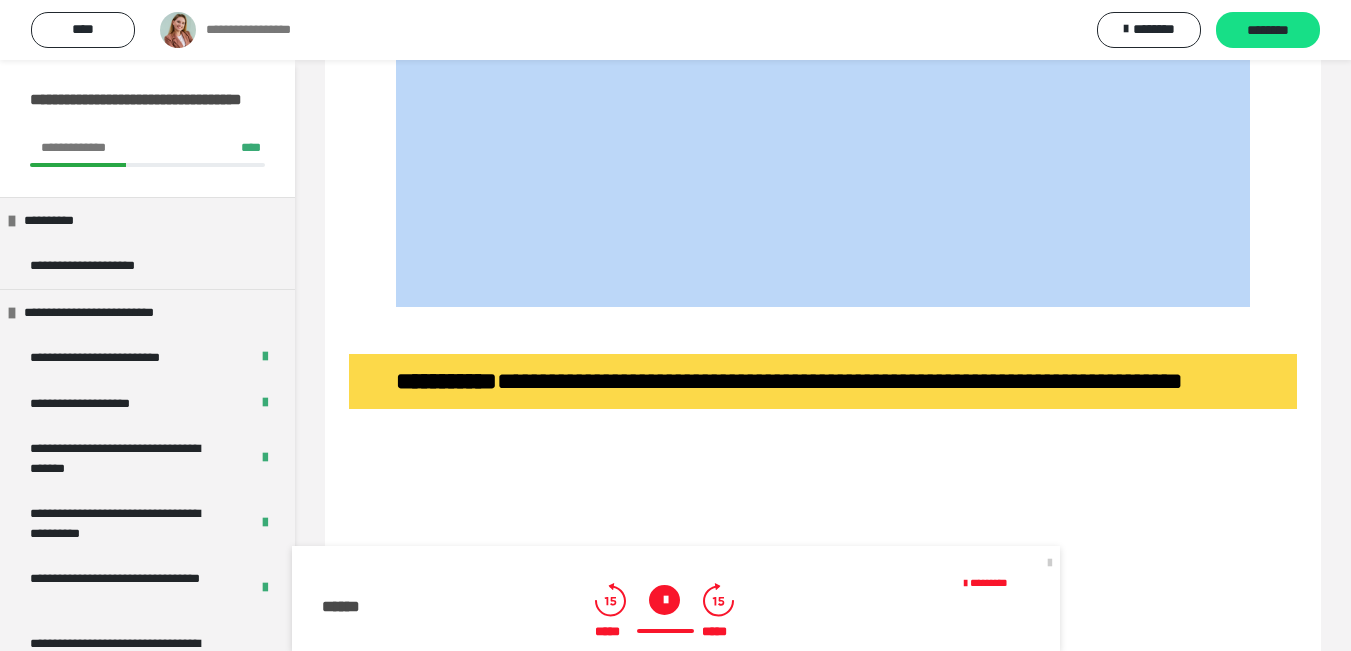 drag, startPoint x: 543, startPoint y: 120, endPoint x: 1037, endPoint y: 156, distance: 495.31 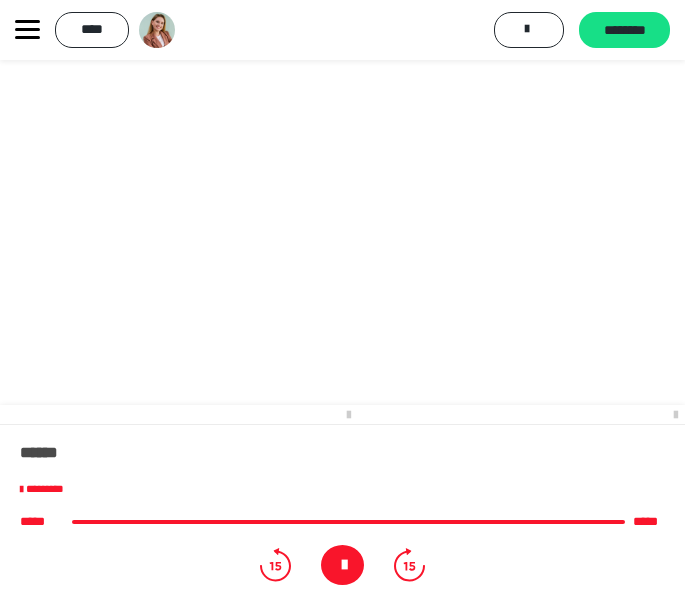 click on "**********" at bounding box center [342, -189] 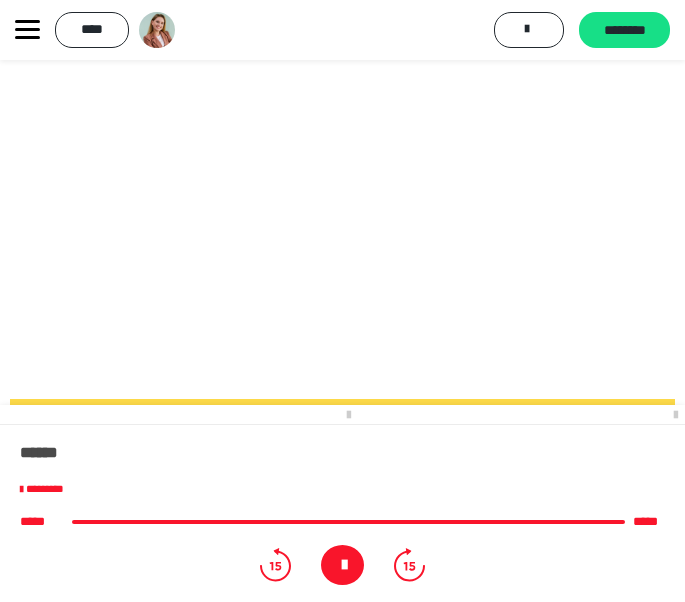 scroll, scrollTop: 3218, scrollLeft: 0, axis: vertical 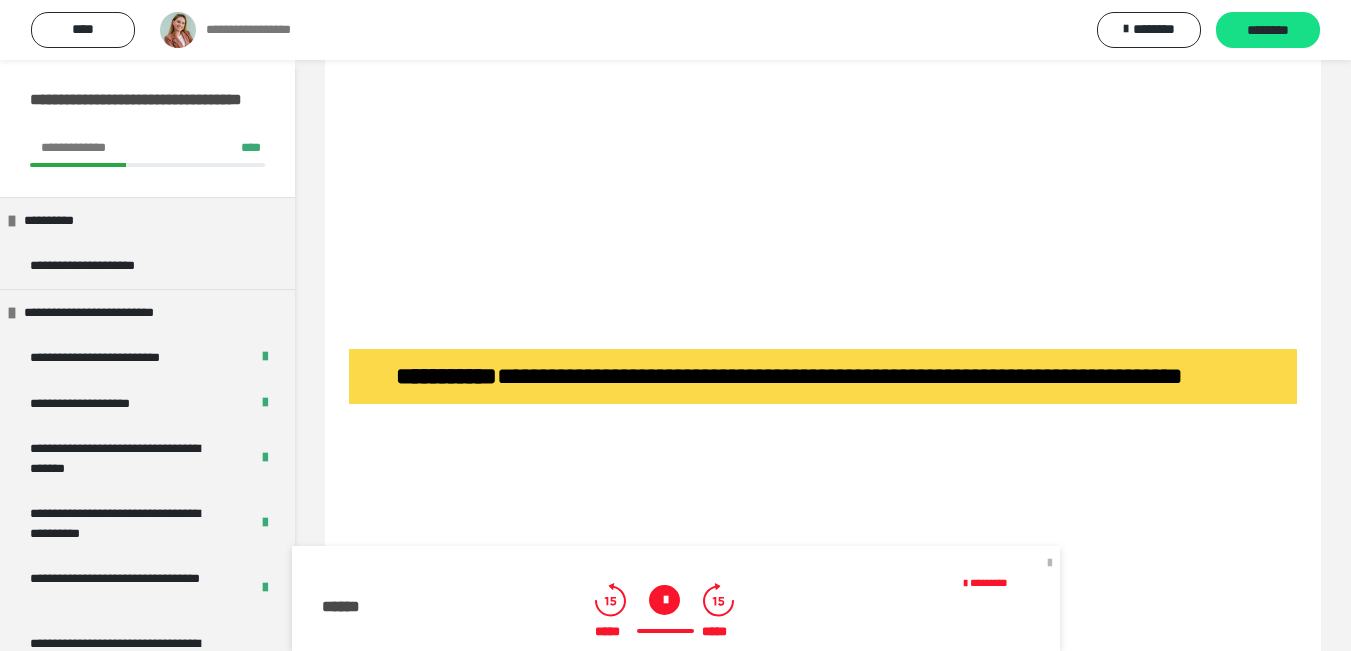 click at bounding box center (1050, 562) 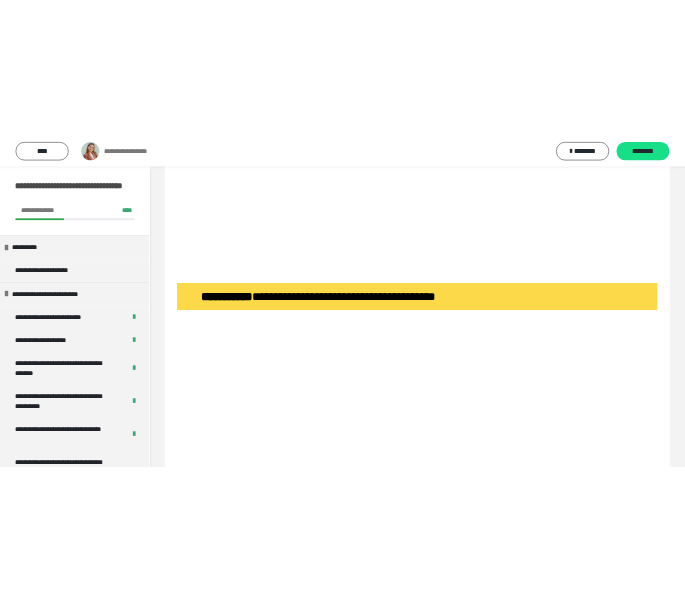 scroll, scrollTop: 4875, scrollLeft: 0, axis: vertical 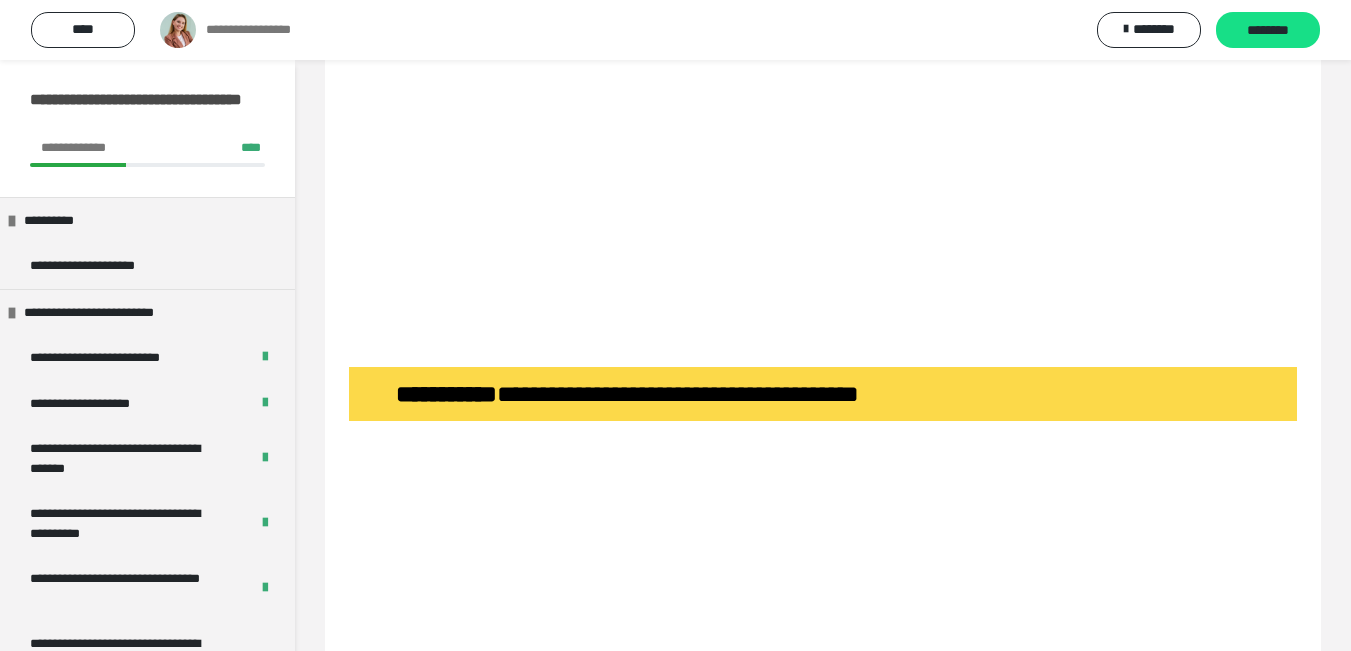 drag, startPoint x: 544, startPoint y: 126, endPoint x: 645, endPoint y: 186, distance: 117.47766 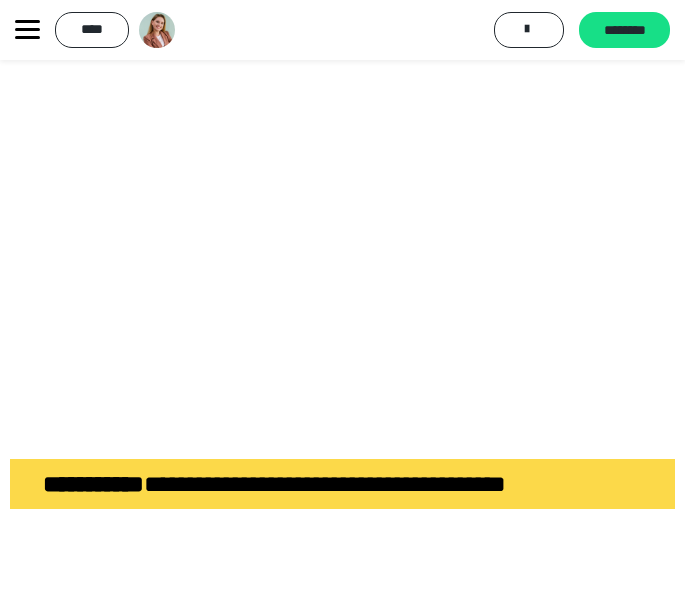 scroll, scrollTop: 4400, scrollLeft: 0, axis: vertical 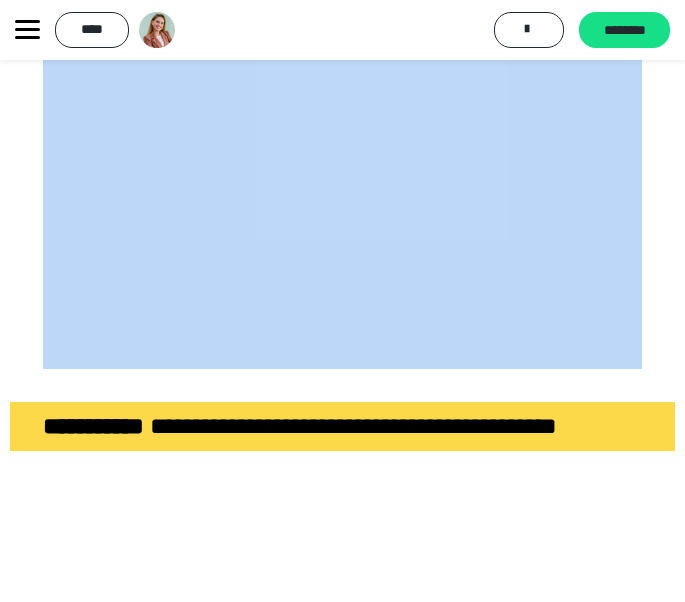 drag, startPoint x: 194, startPoint y: 111, endPoint x: 416, endPoint y: 145, distance: 224.58852 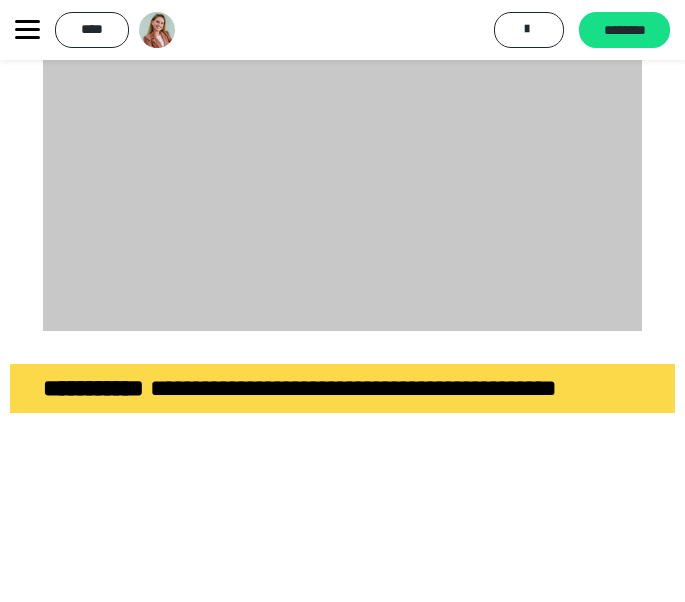scroll, scrollTop: 5163, scrollLeft: 0, axis: vertical 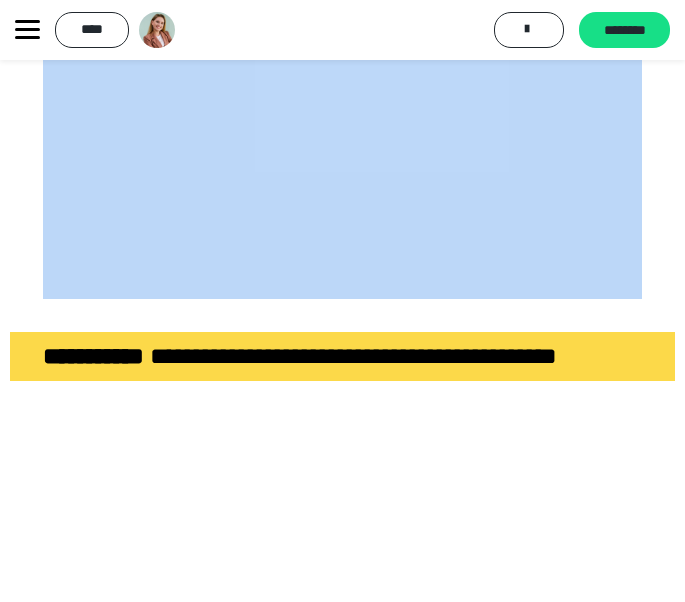 click at bounding box center [342, -23] 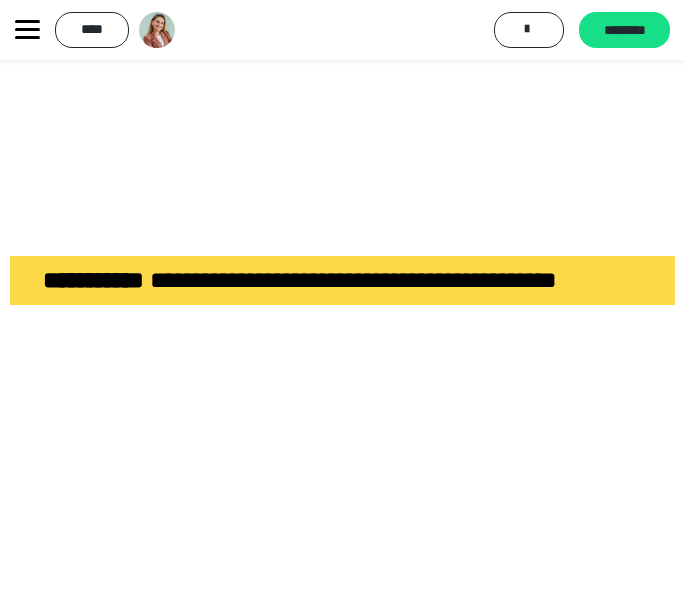 scroll, scrollTop: 5362, scrollLeft: 0, axis: vertical 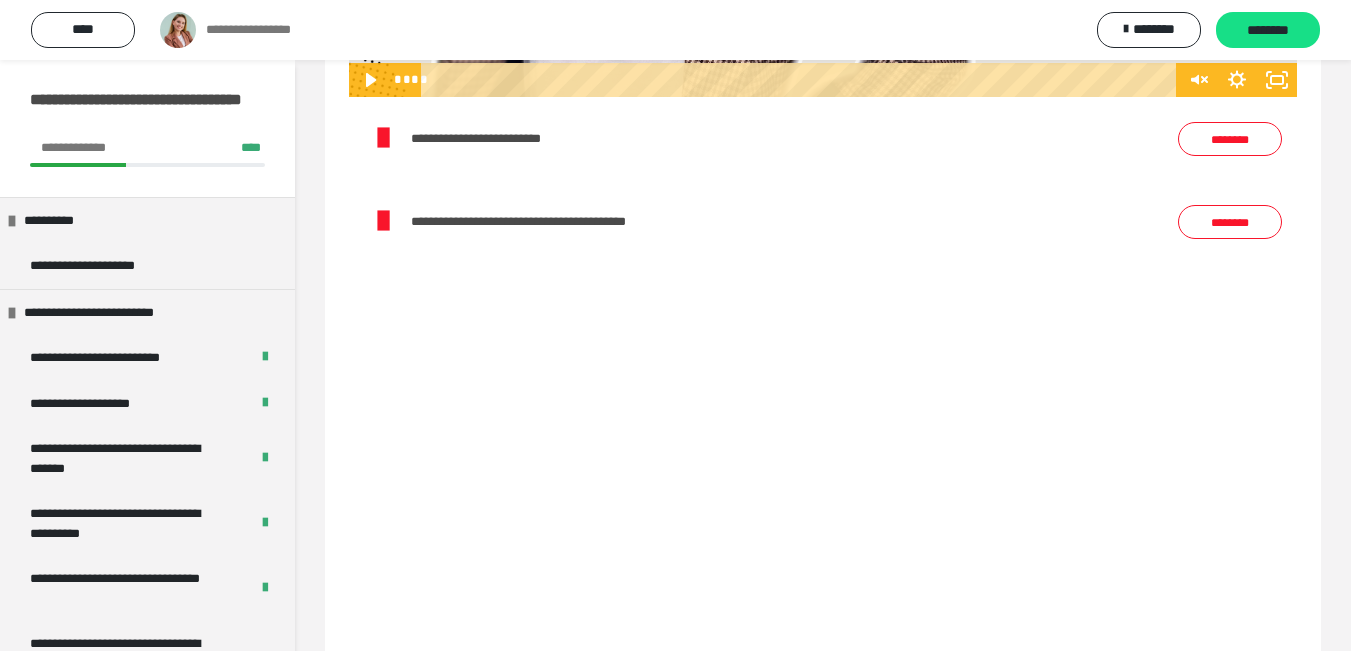 click 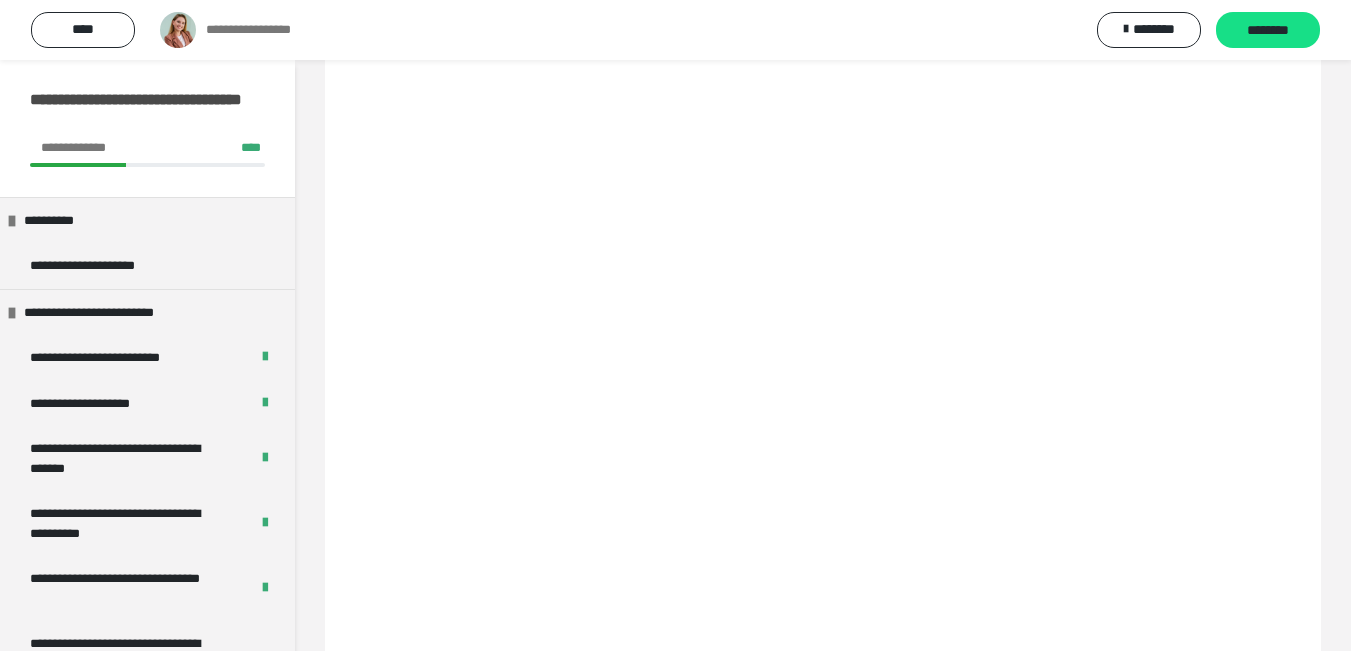 scroll, scrollTop: 8142, scrollLeft: 0, axis: vertical 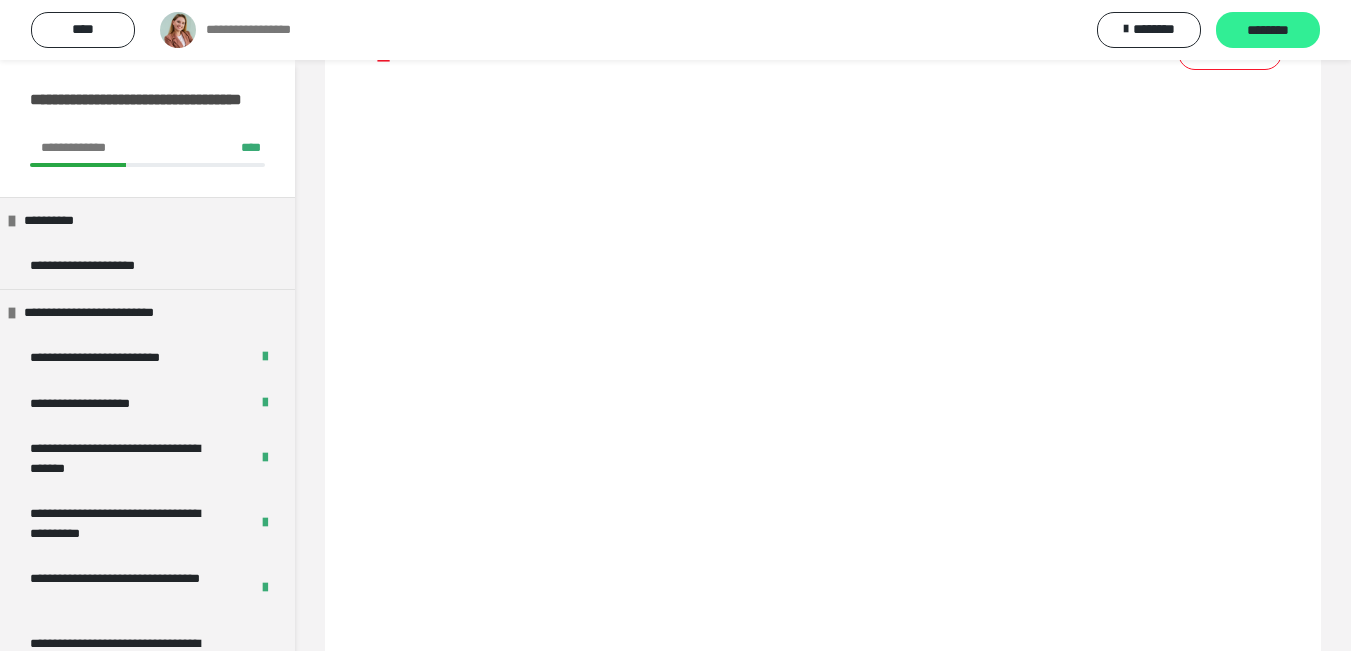 click on "********" at bounding box center [1268, 31] 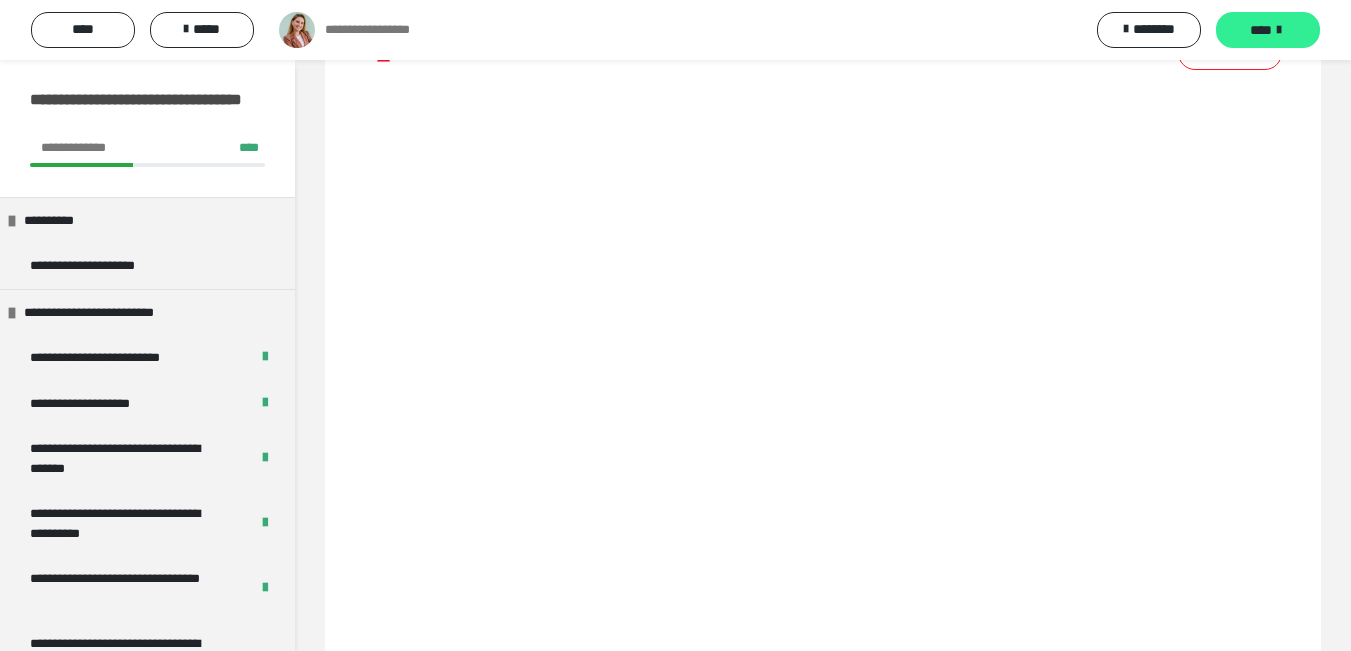 click at bounding box center (1279, 30) 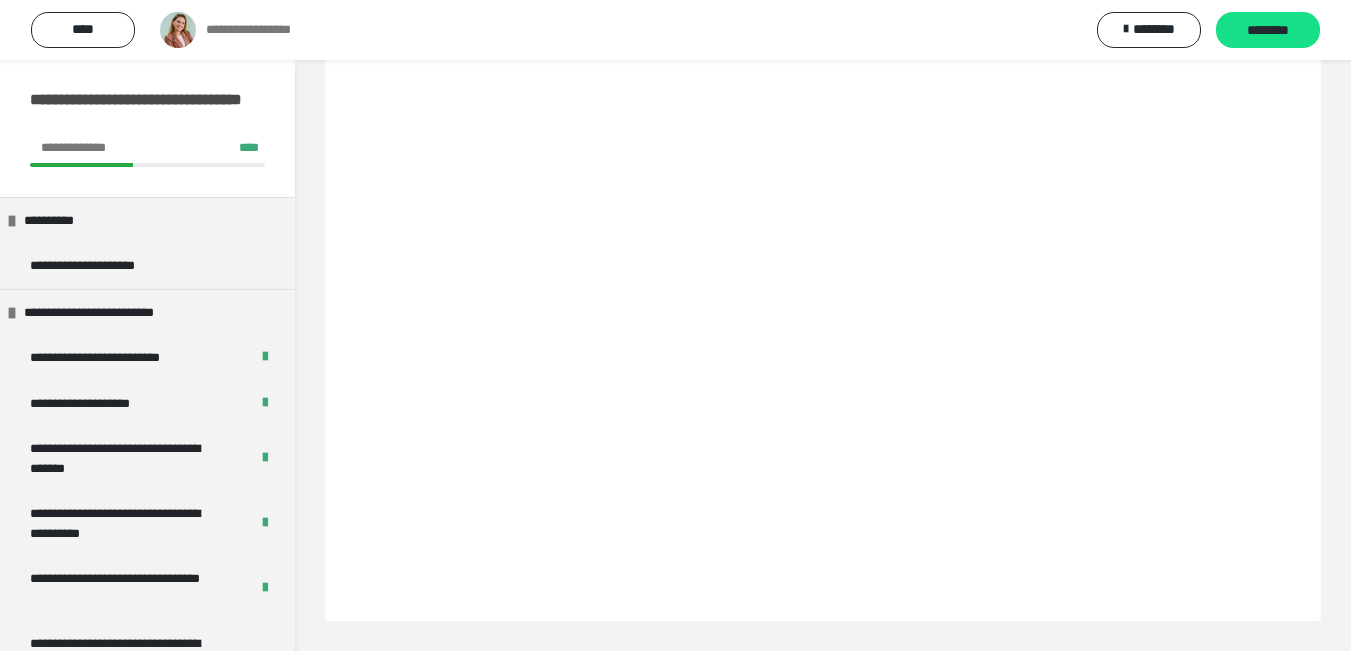 scroll, scrollTop: 5372, scrollLeft: 0, axis: vertical 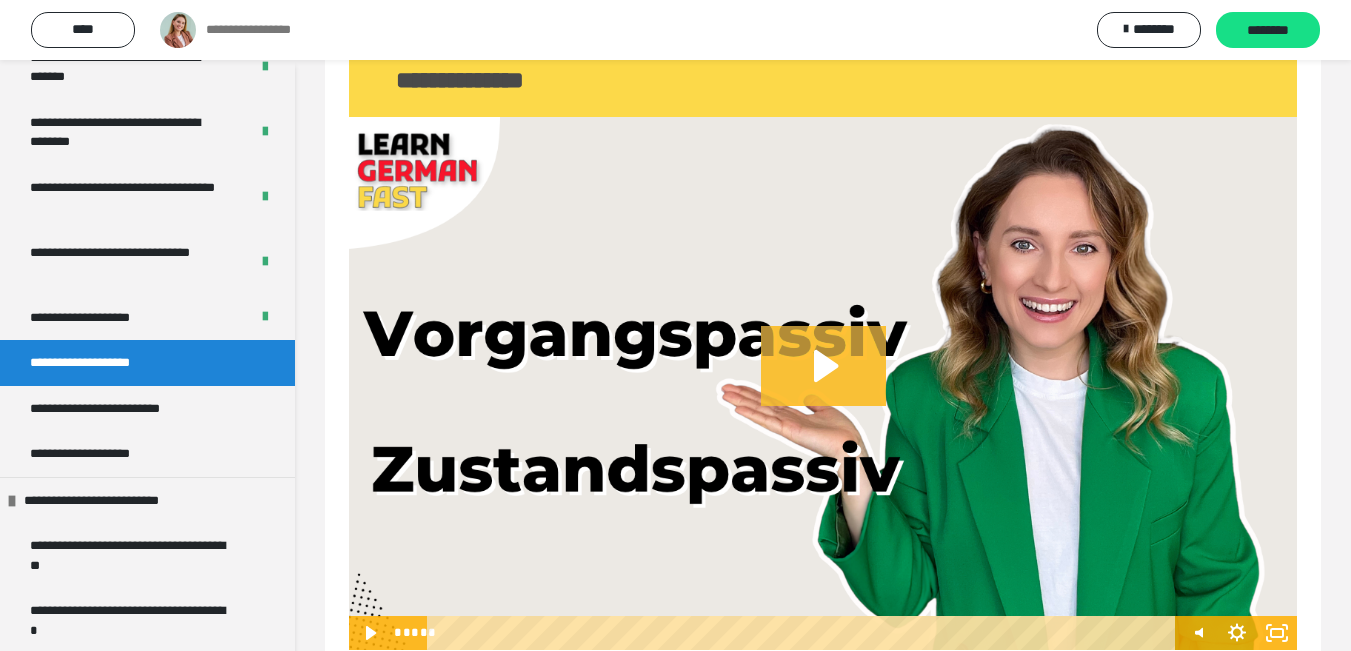 click 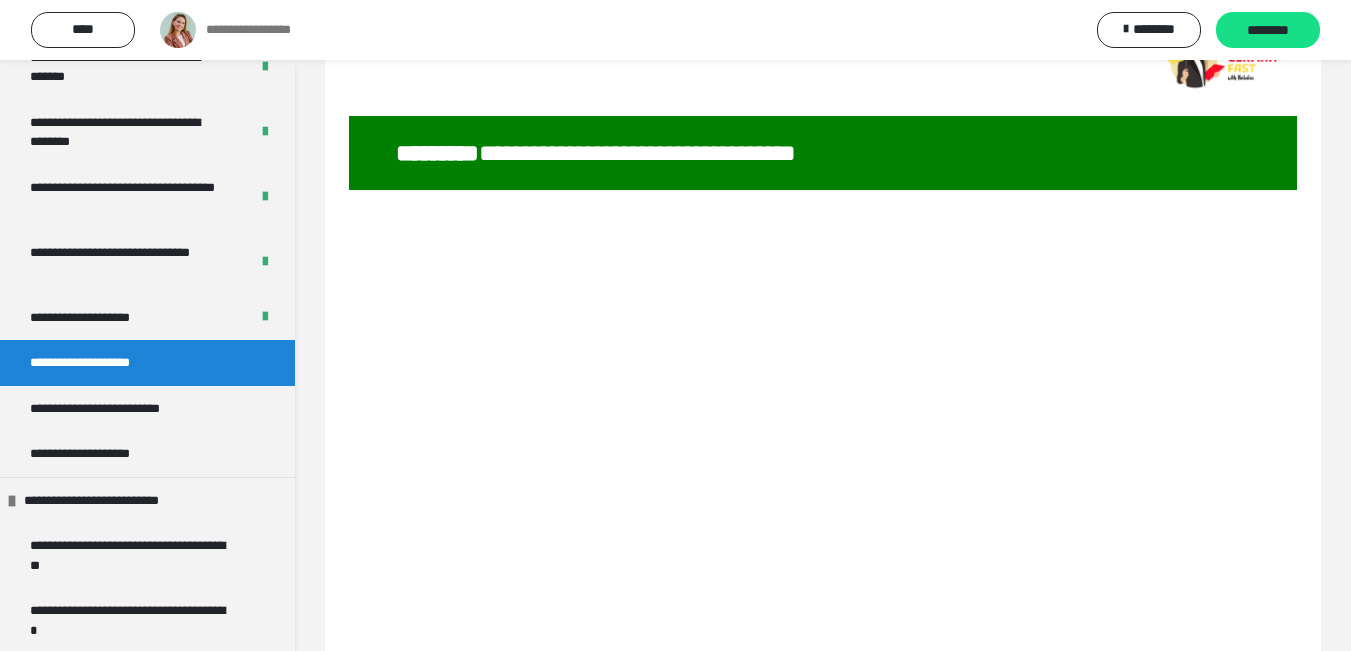 scroll, scrollTop: 1439, scrollLeft: 0, axis: vertical 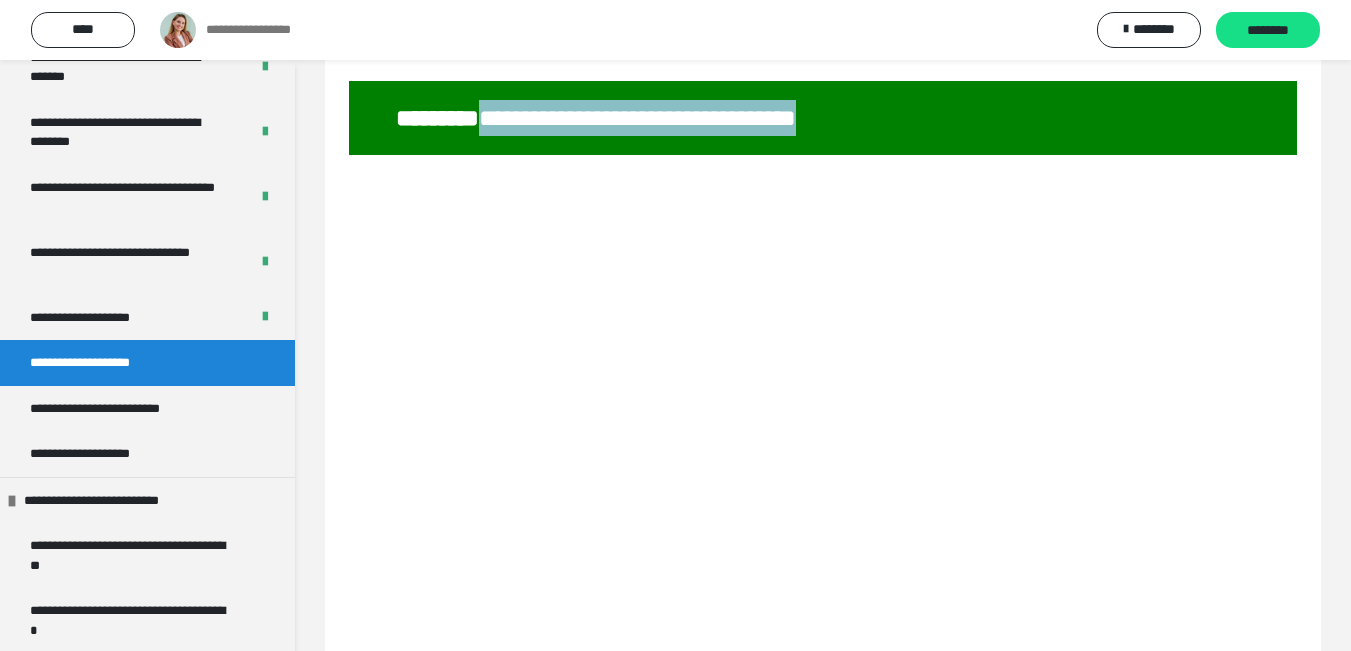 drag, startPoint x: 507, startPoint y: 117, endPoint x: 938, endPoint y: 147, distance: 432.04282 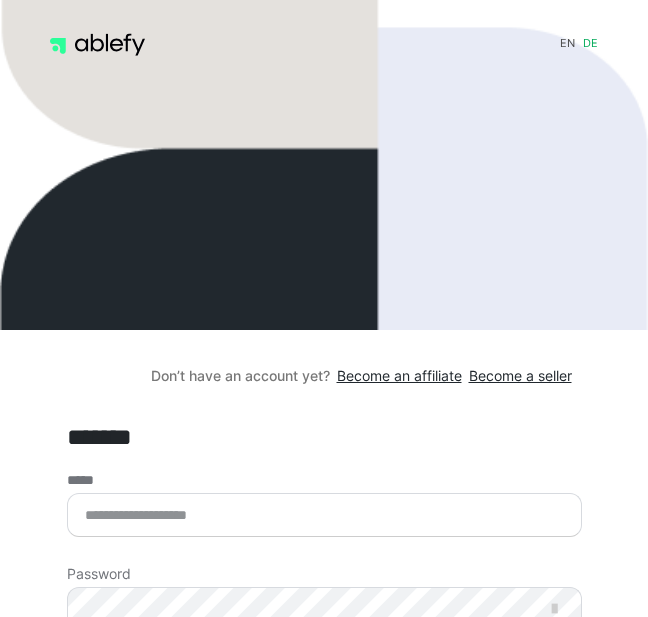 scroll, scrollTop: 0, scrollLeft: 0, axis: both 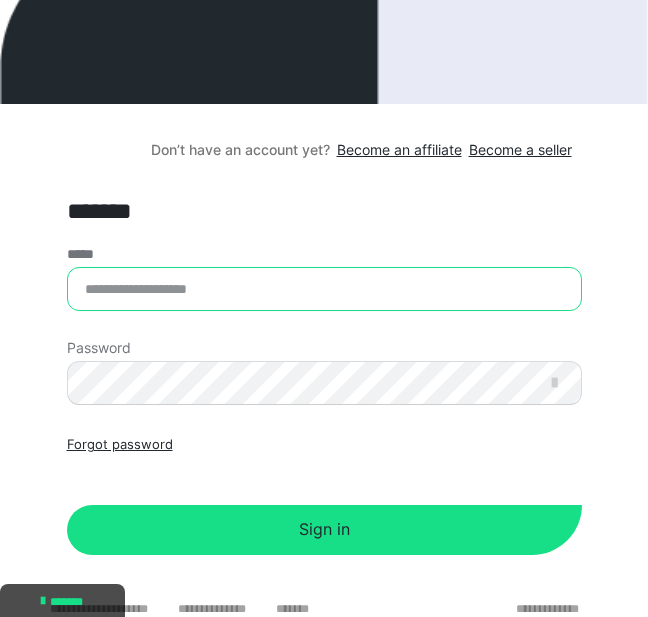 click on "*****" at bounding box center (324, 289) 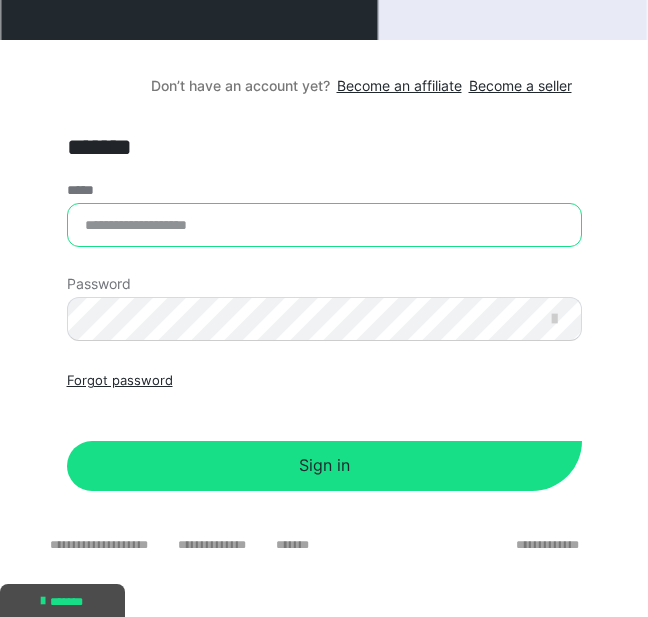 scroll, scrollTop: 312, scrollLeft: 0, axis: vertical 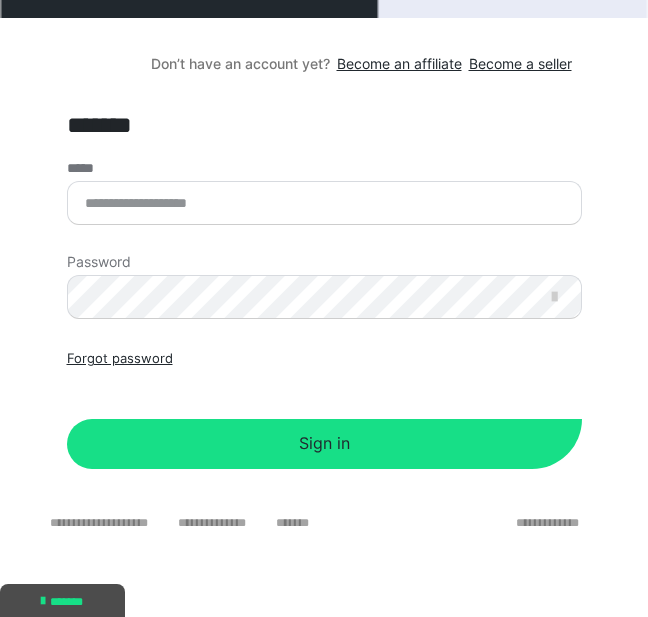 click on "*****" at bounding box center (324, 193) 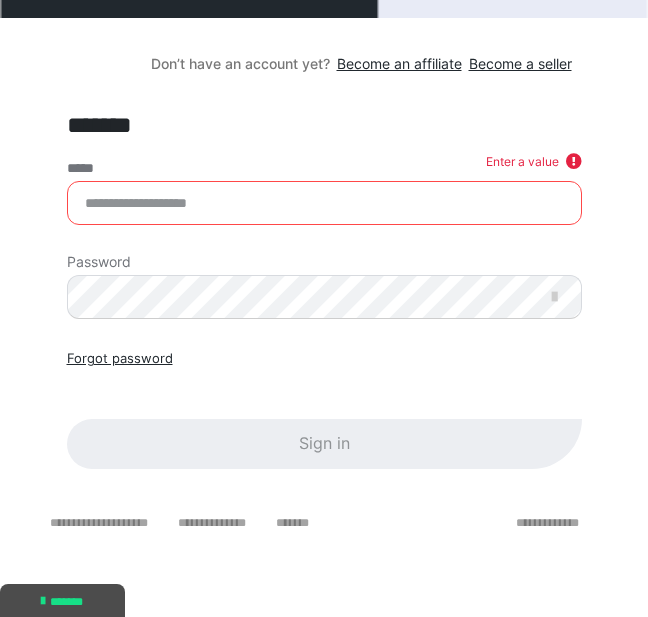 click on "*****" at bounding box center [324, 203] 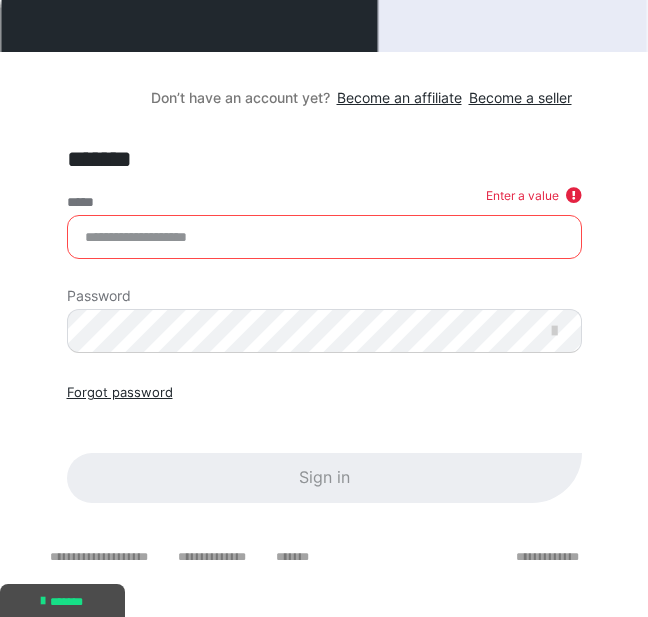 scroll, scrollTop: 312, scrollLeft: 0, axis: vertical 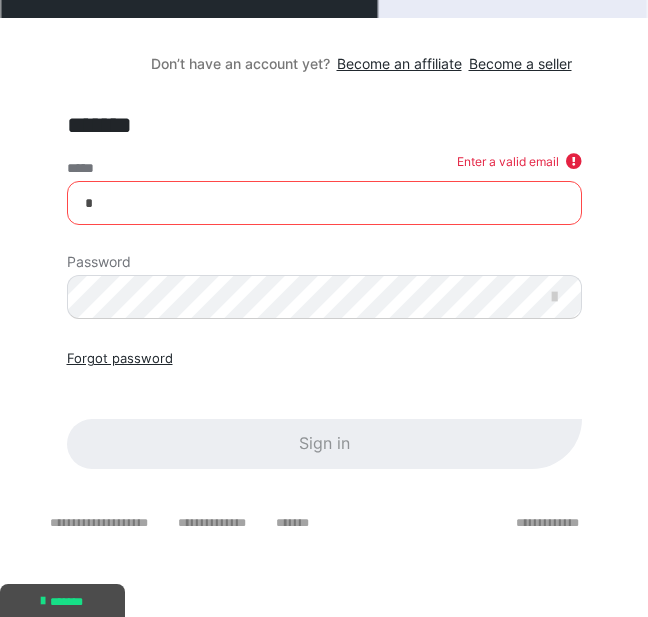 type on "*" 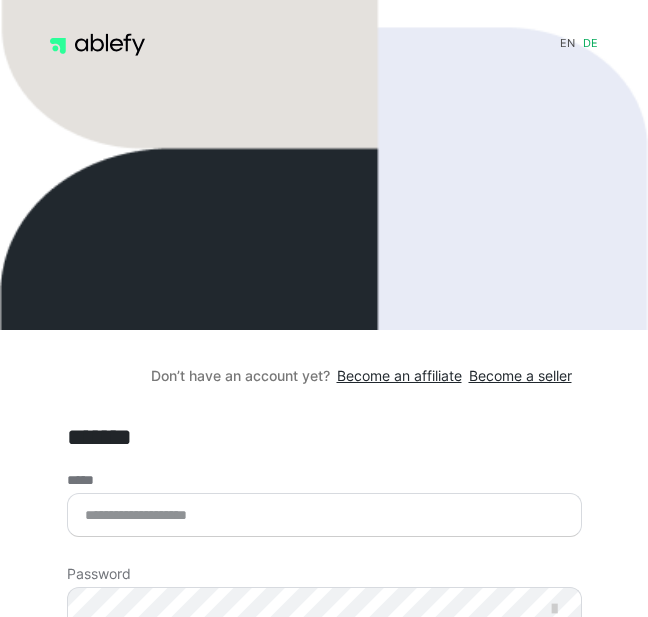 scroll, scrollTop: 0, scrollLeft: 0, axis: both 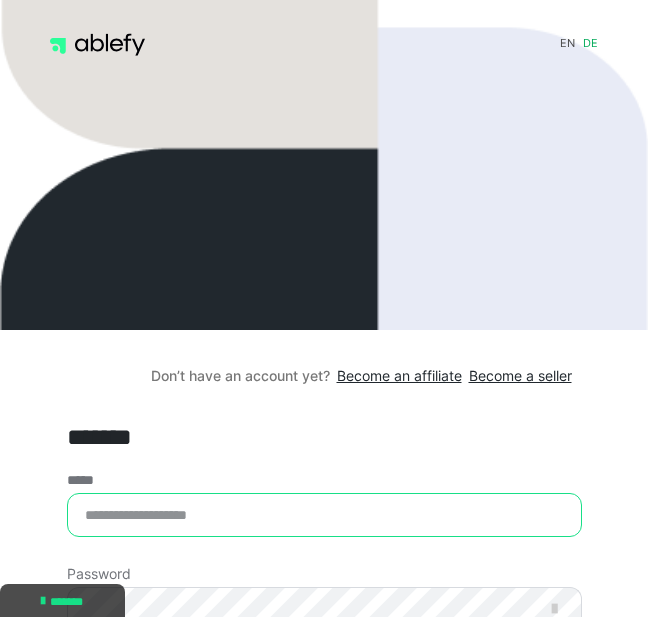 click on "*****" at bounding box center [324, 515] 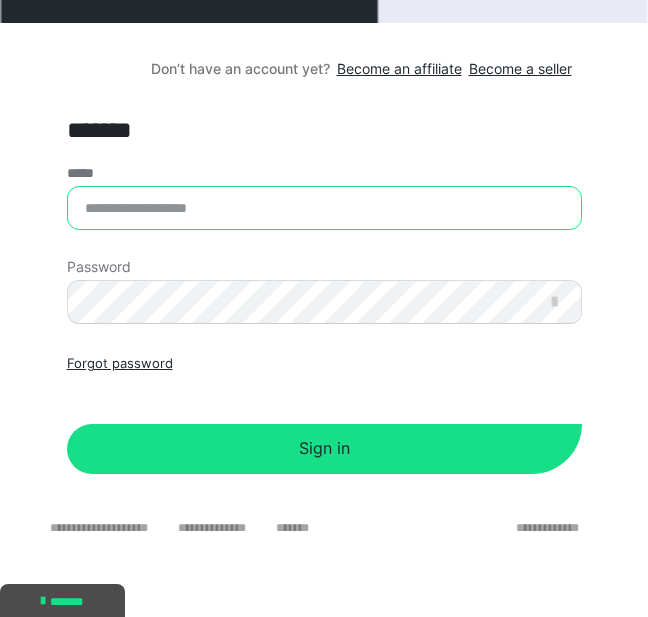 scroll, scrollTop: 278, scrollLeft: 0, axis: vertical 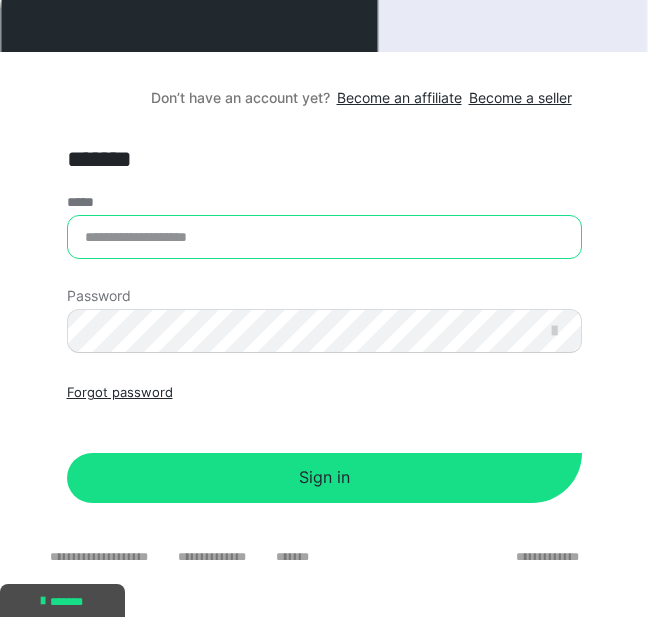 click on "*****" at bounding box center [324, 237] 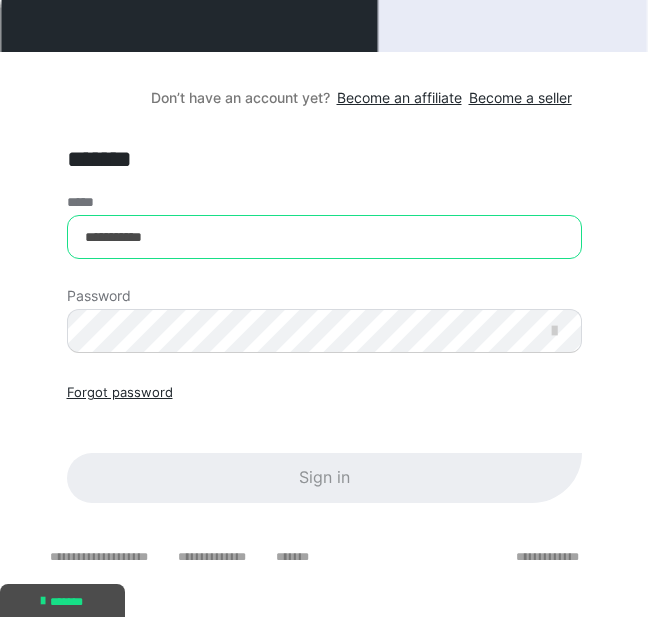 click on "**********" at bounding box center [324, 237] 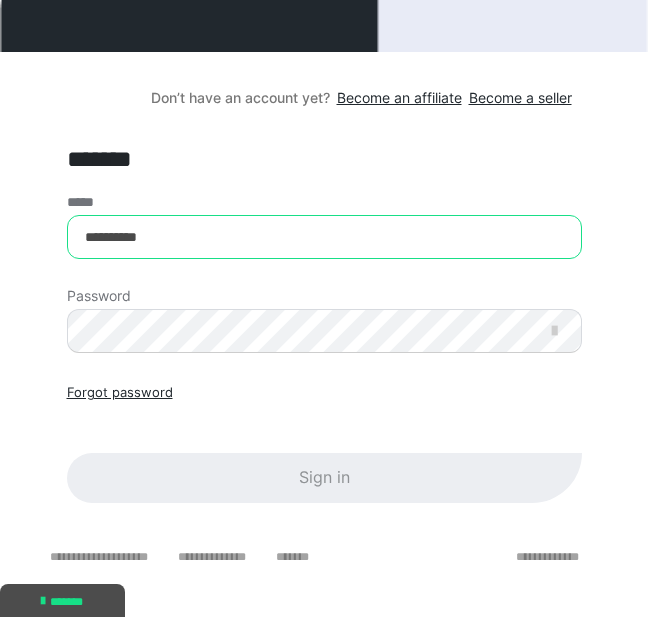 click on "**********" at bounding box center [324, 237] 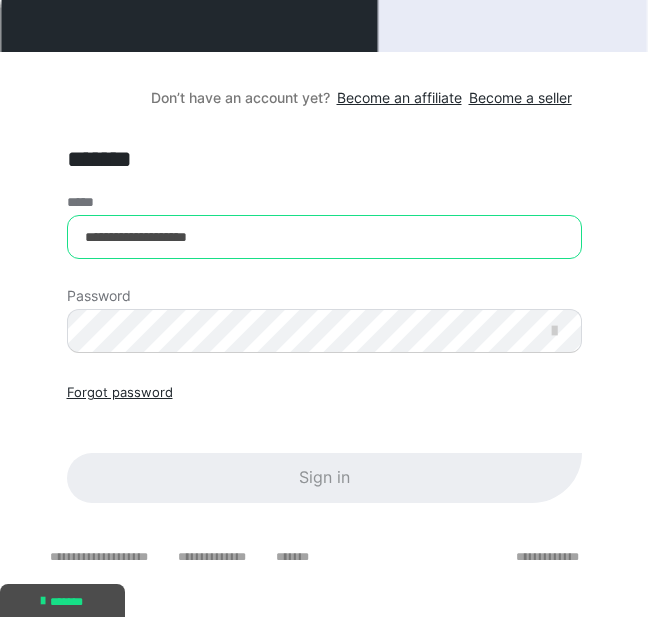 type on "**********" 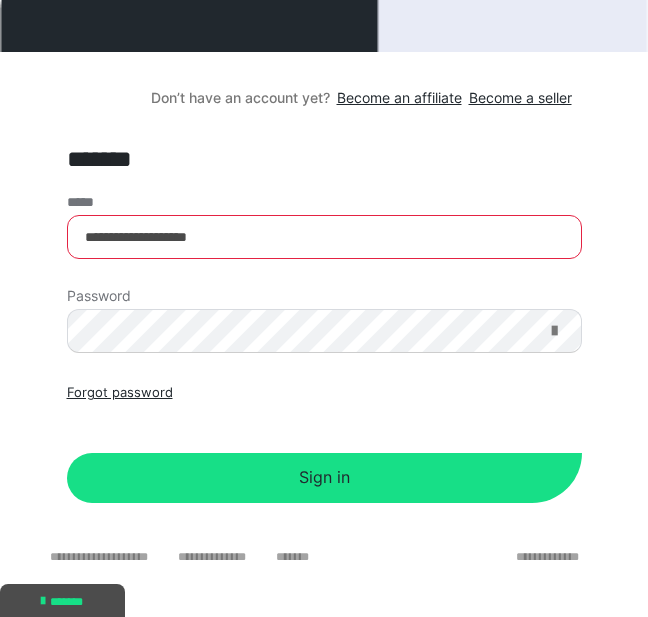 click at bounding box center (554, 331) 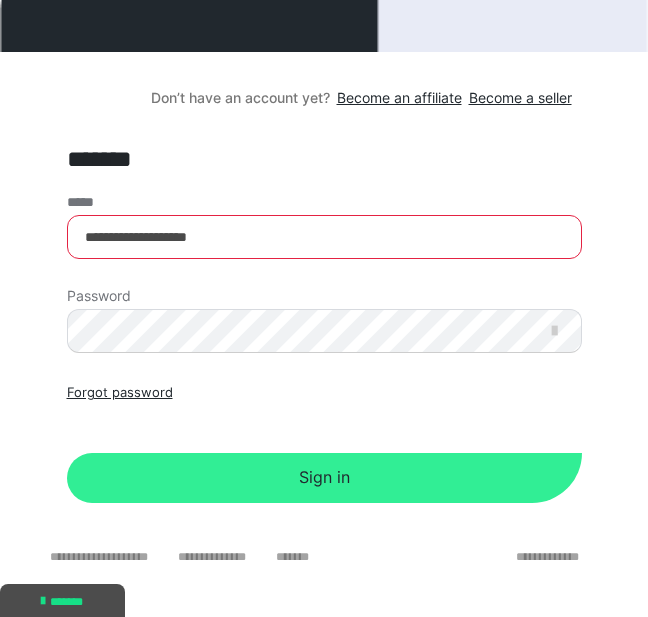 click on "Sign in" at bounding box center (324, 478) 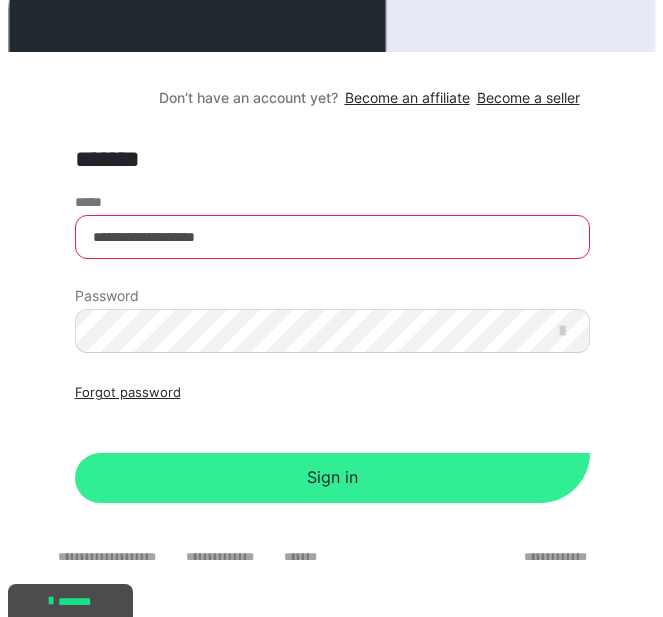scroll, scrollTop: 0, scrollLeft: 0, axis: both 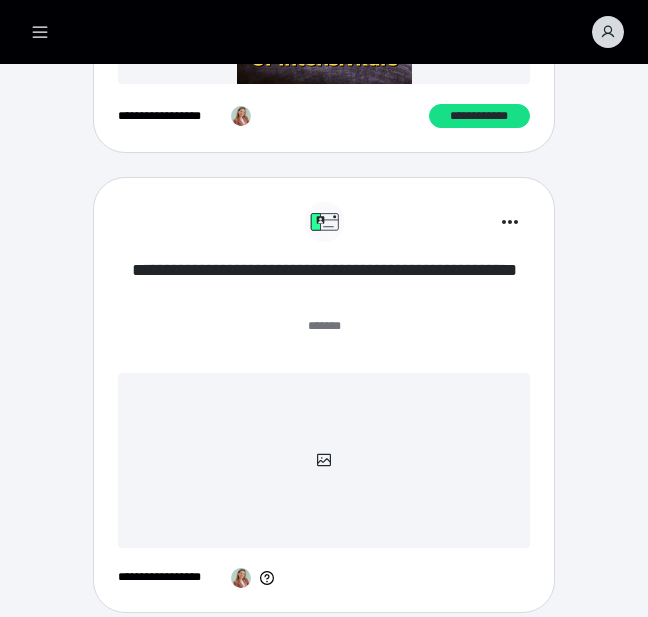 click on "**********" at bounding box center [324, 283] 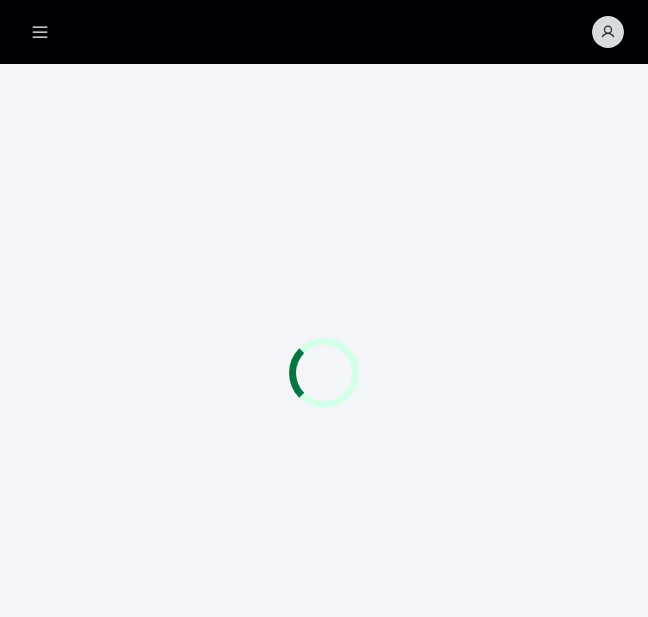 scroll, scrollTop: 0, scrollLeft: 0, axis: both 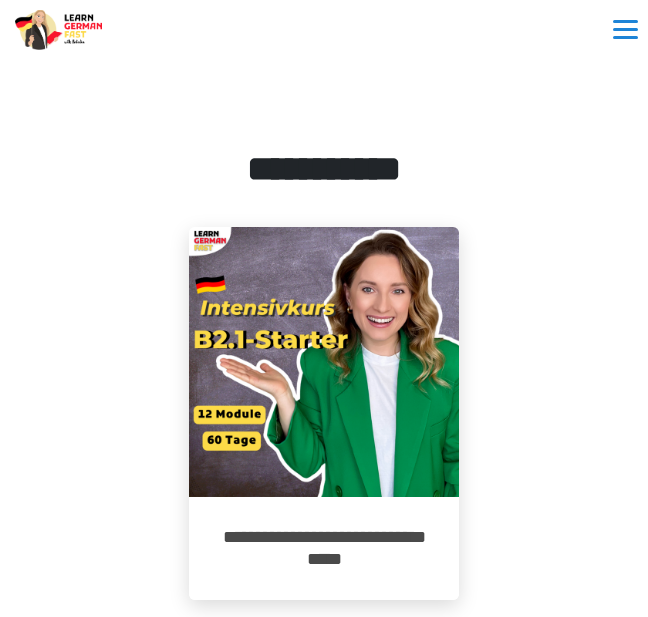 click on "**********" at bounding box center [324, 30] 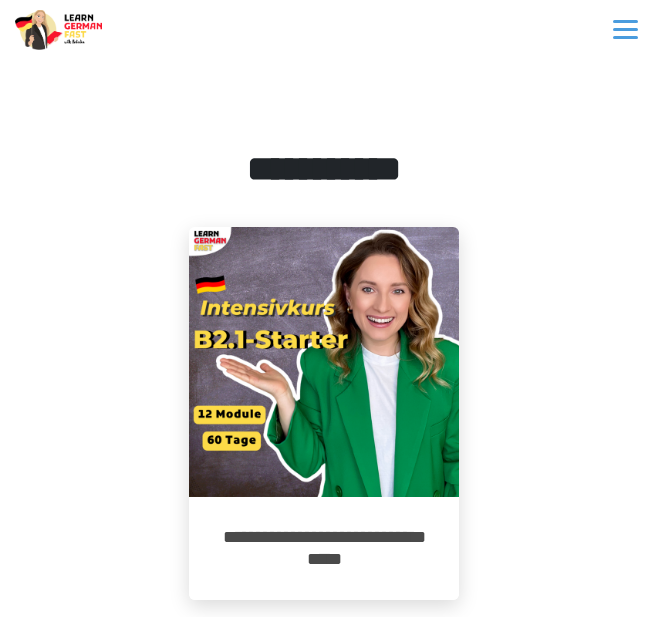 click 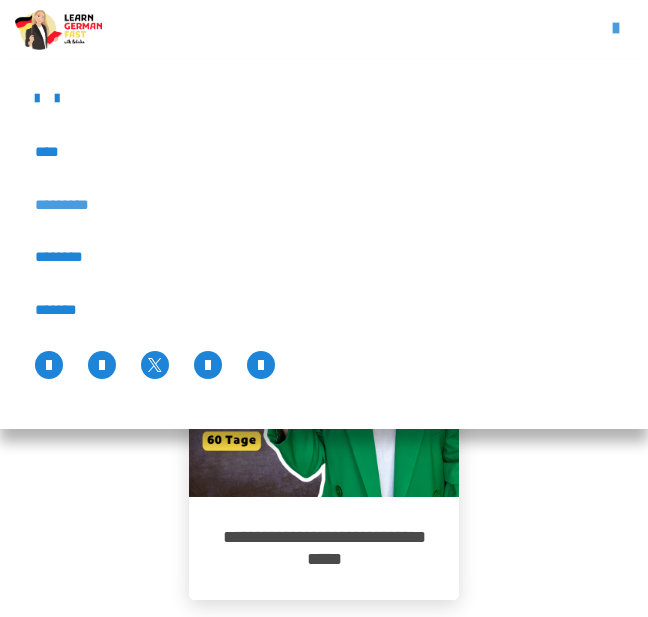 click on "*********" at bounding box center [75, 205] 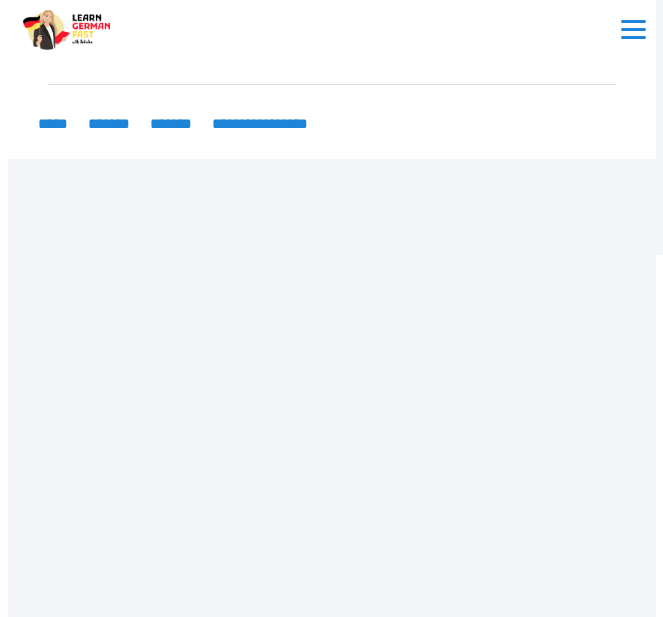 scroll, scrollTop: 0, scrollLeft: 0, axis: both 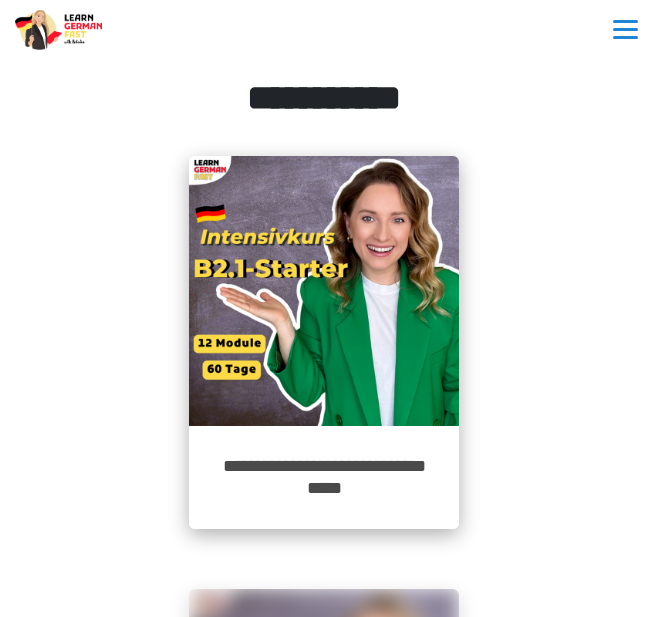 click on "**********" at bounding box center [324, 477] 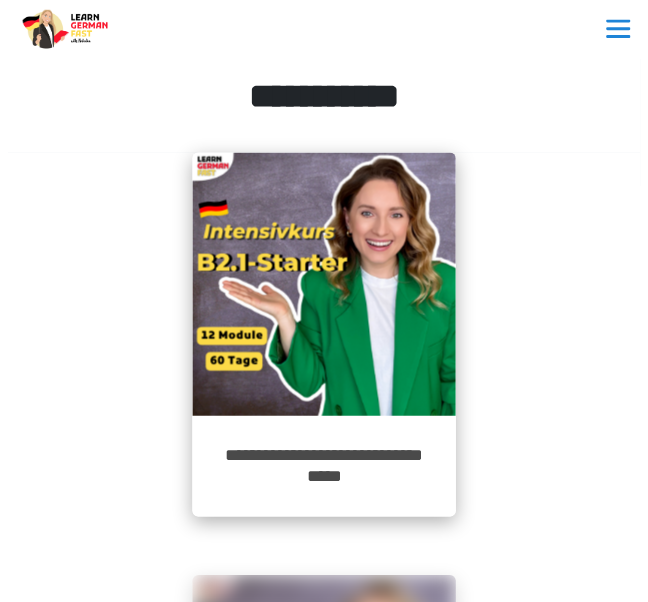 scroll, scrollTop: 0, scrollLeft: 0, axis: both 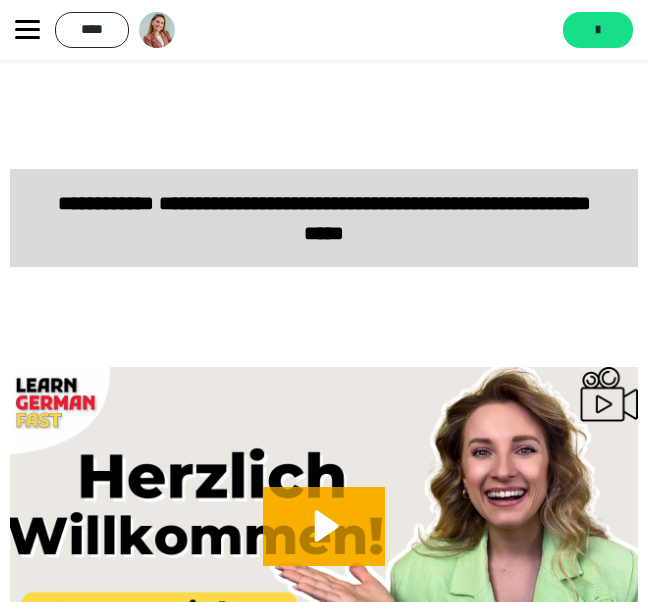 click on "**********" at bounding box center [324, 30] 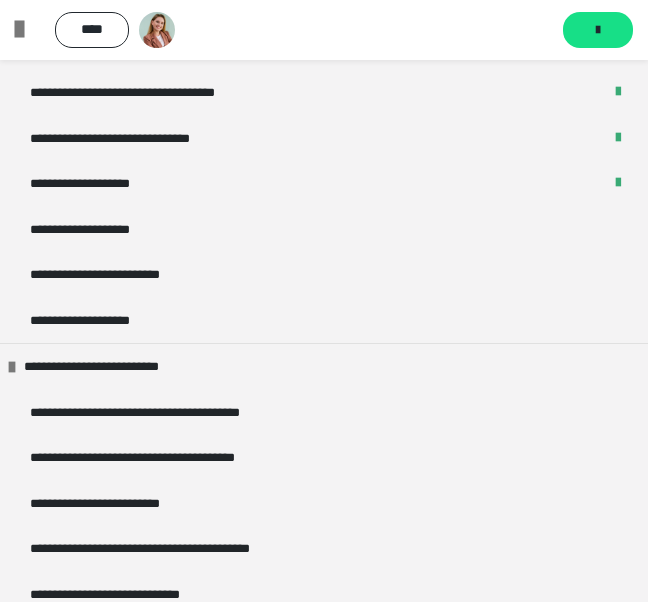 scroll, scrollTop: 903, scrollLeft: 0, axis: vertical 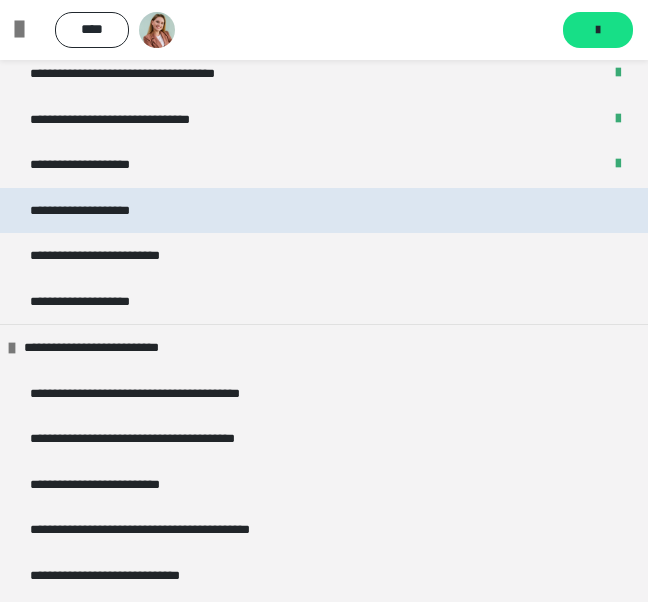 click on "**********" at bounding box center (324, 211) 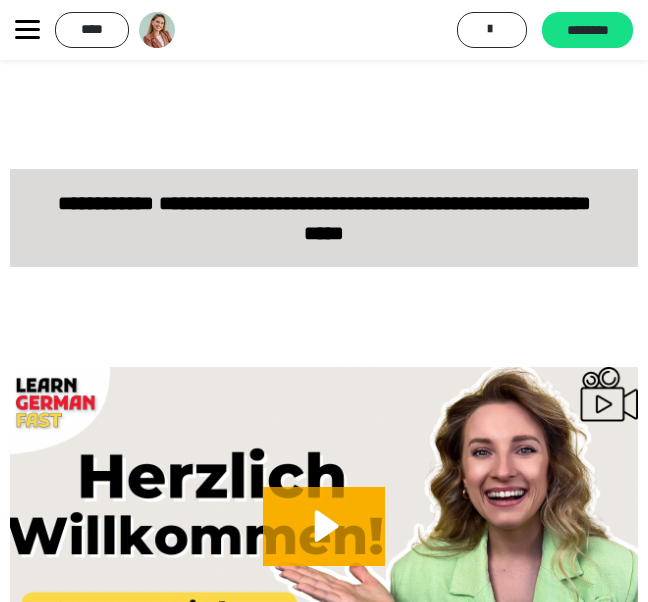 scroll, scrollTop: 0, scrollLeft: 0, axis: both 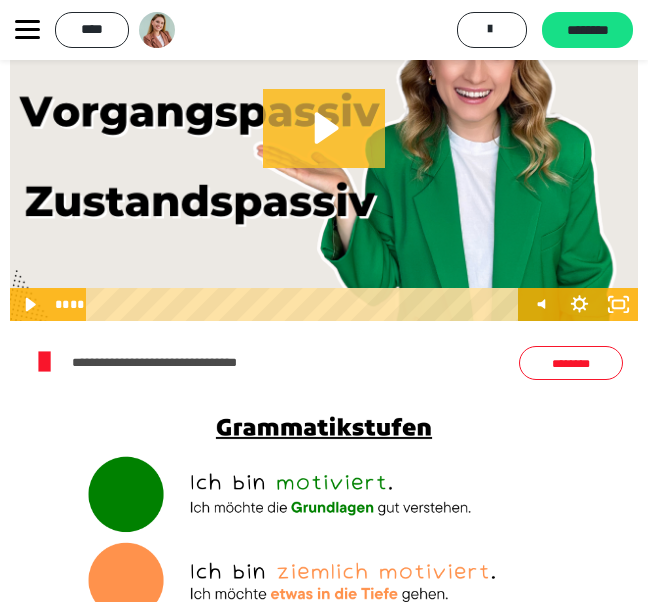 click 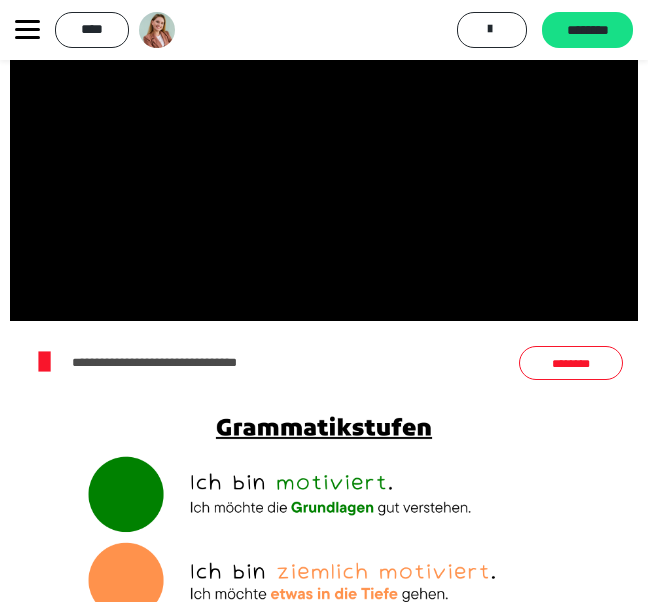 scroll, scrollTop: 467, scrollLeft: 0, axis: vertical 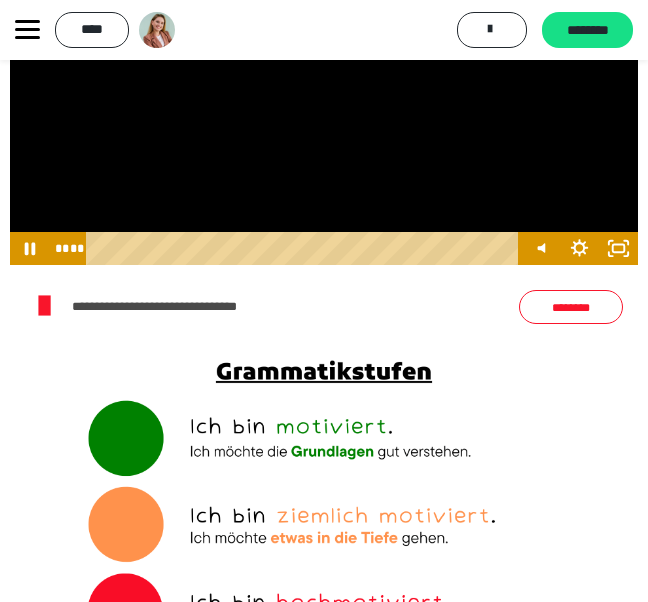 click at bounding box center (324, 88) 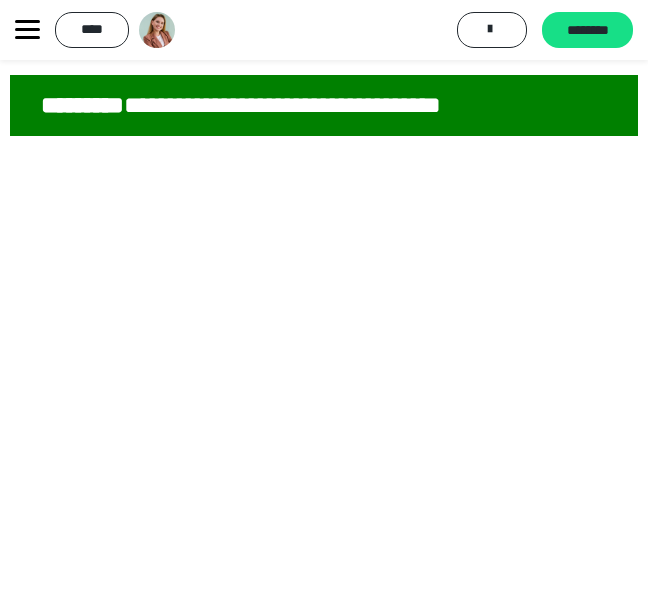 scroll, scrollTop: 1071, scrollLeft: 0, axis: vertical 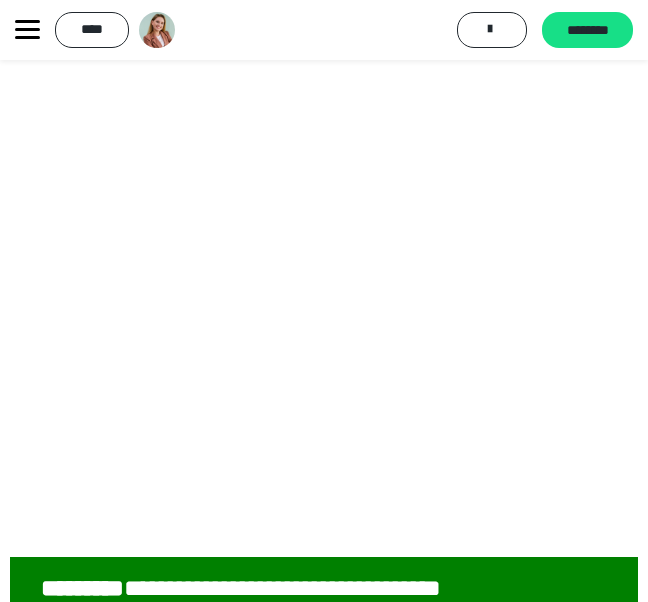 type 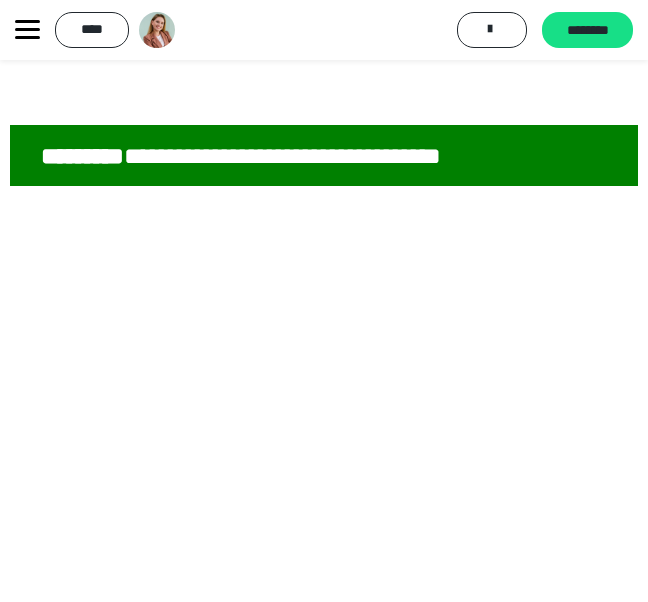 scroll, scrollTop: 1628, scrollLeft: 0, axis: vertical 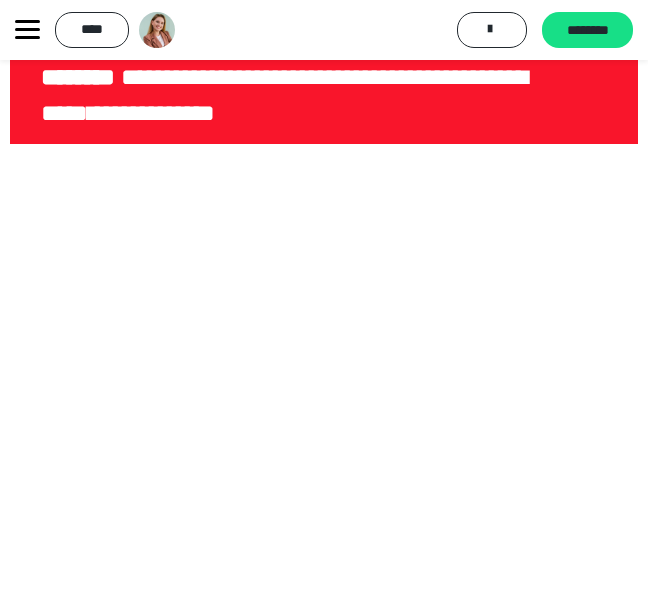 drag, startPoint x: 606, startPoint y: 253, endPoint x: 606, endPoint y: 331, distance: 78 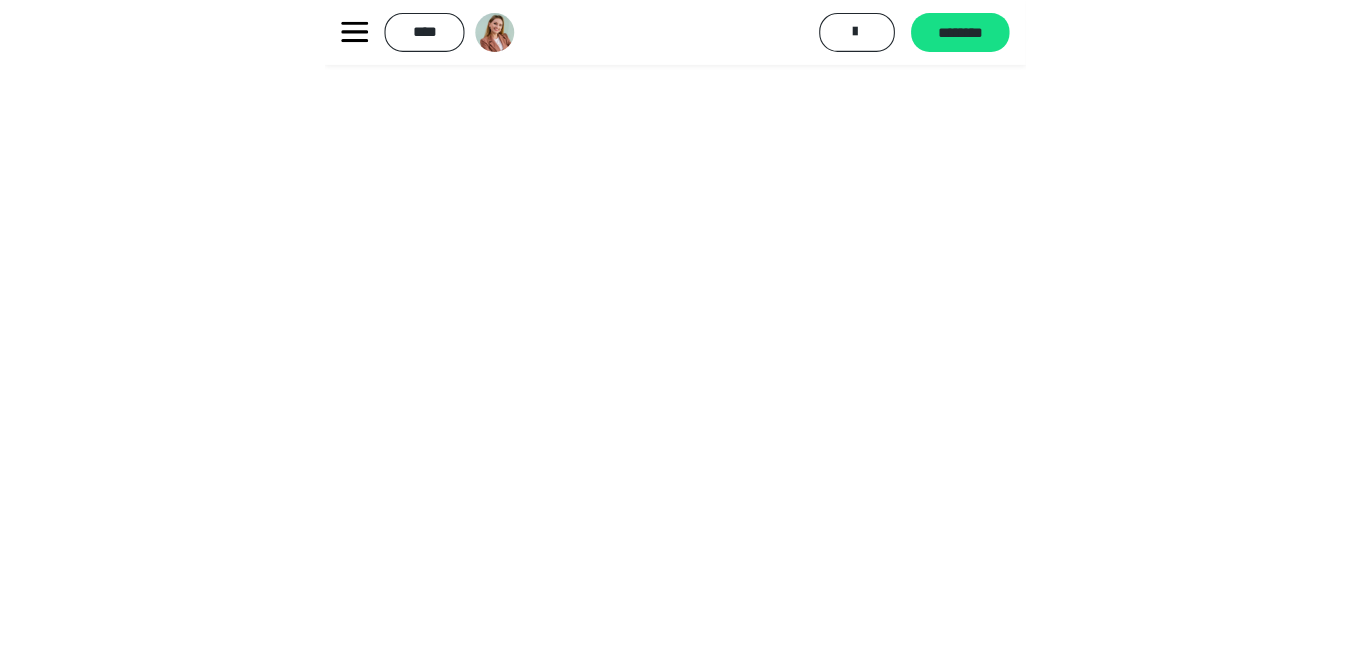 scroll, scrollTop: 5840, scrollLeft: 0, axis: vertical 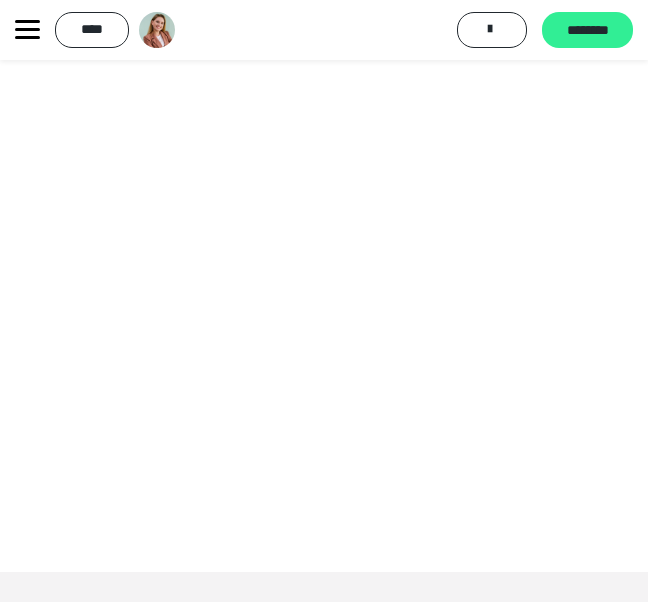 click on "********" at bounding box center [587, 31] 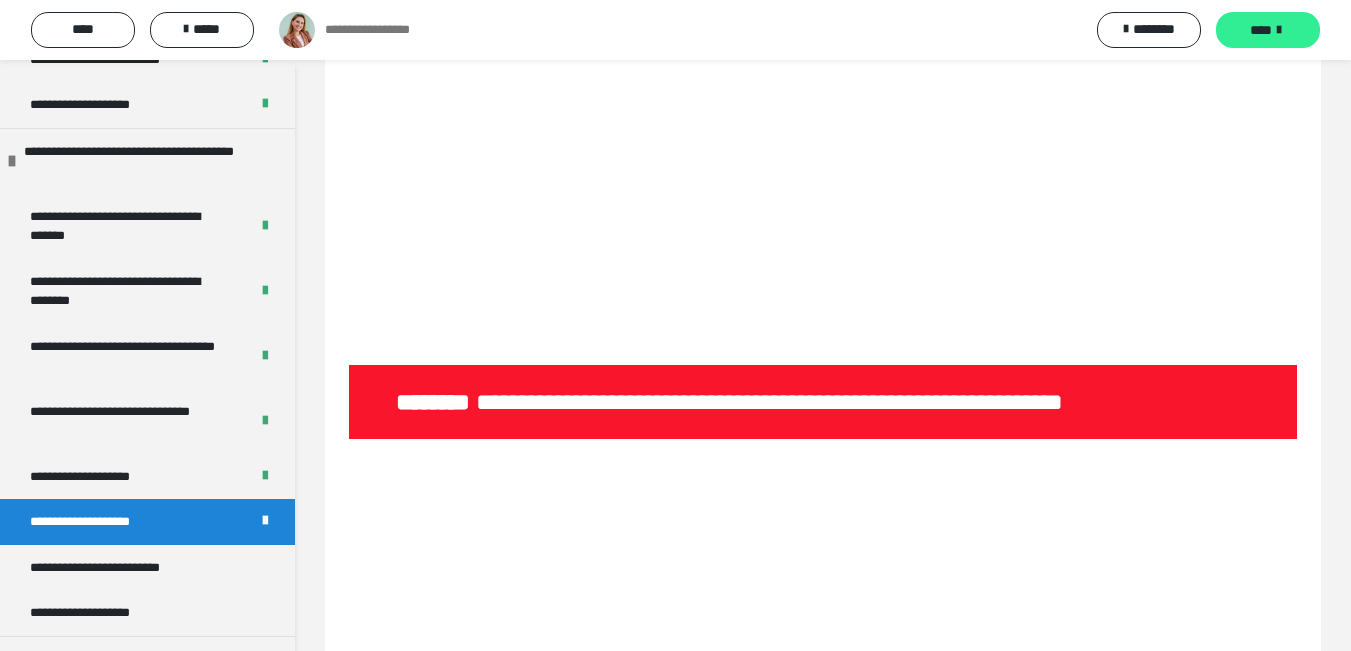 click on "****" at bounding box center [1261, 30] 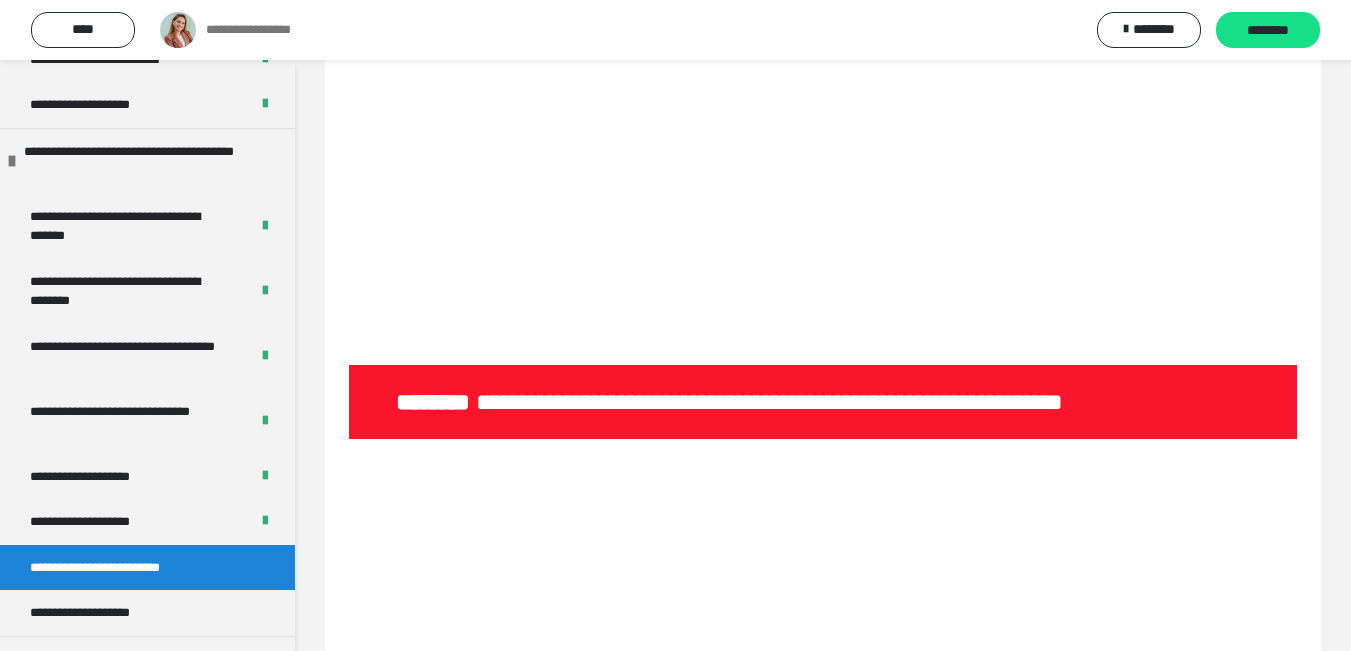 scroll, scrollTop: 0, scrollLeft: 0, axis: both 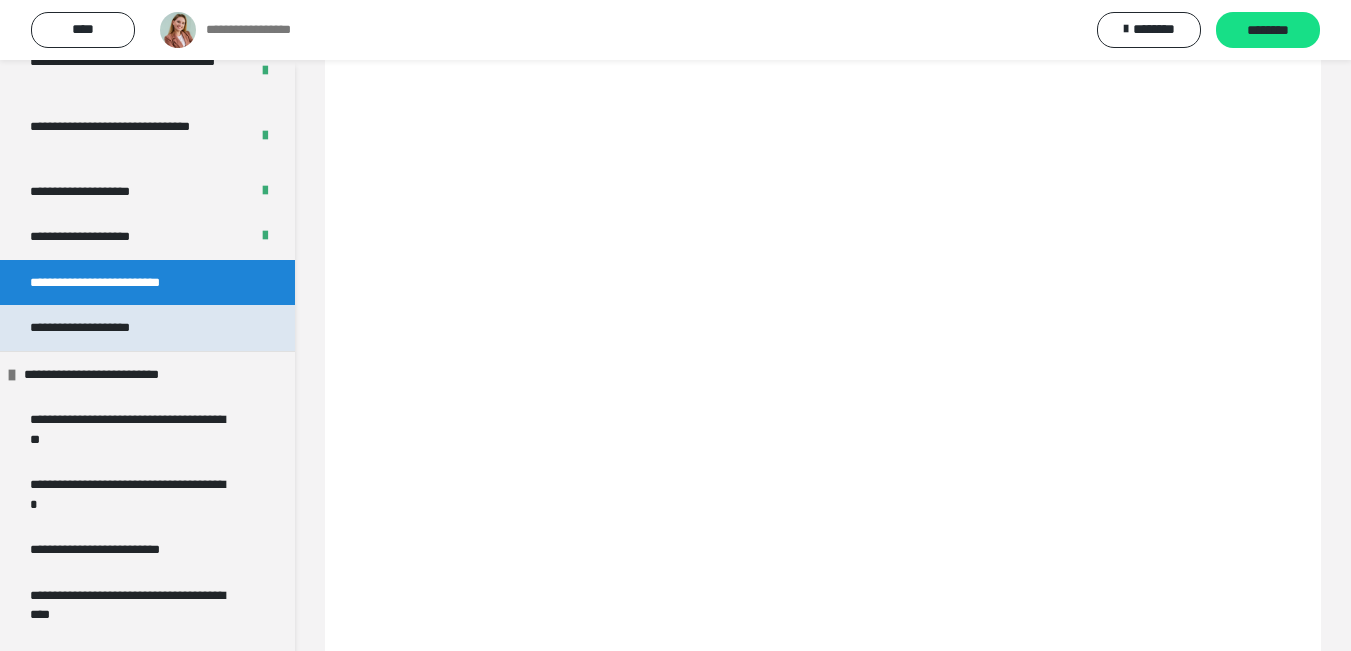 click on "**********" at bounding box center [100, 328] 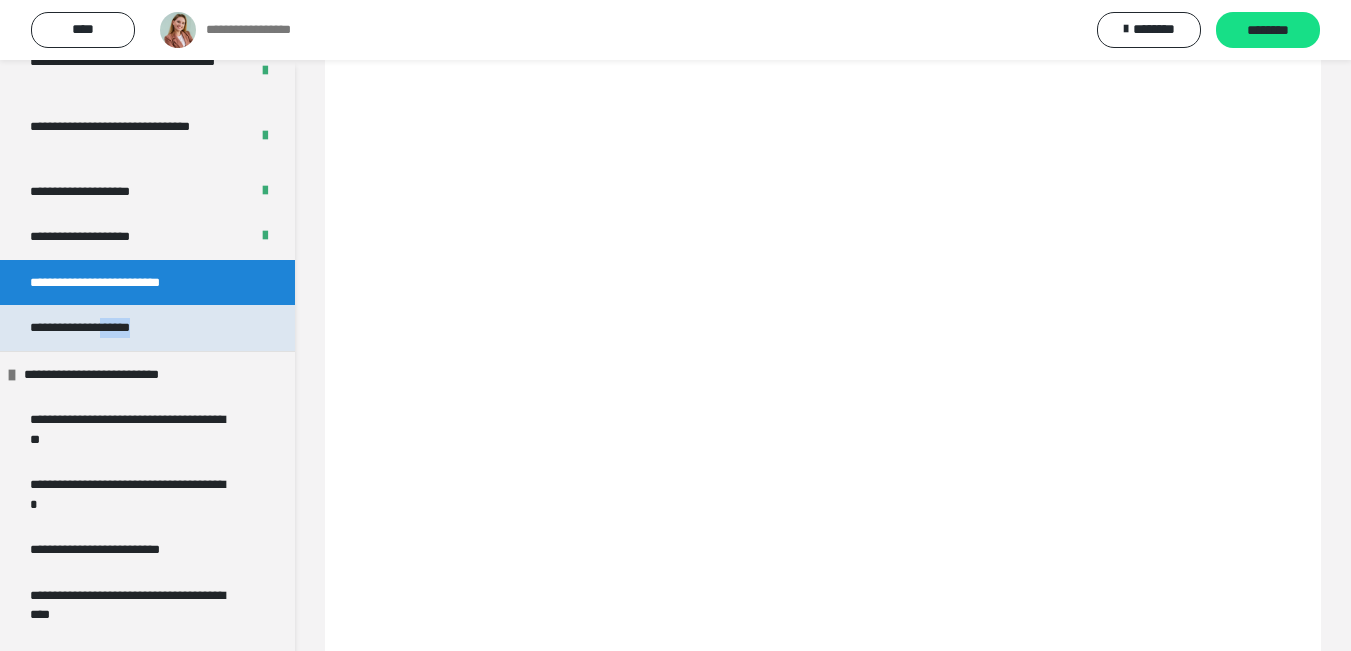 click on "**********" at bounding box center [100, 328] 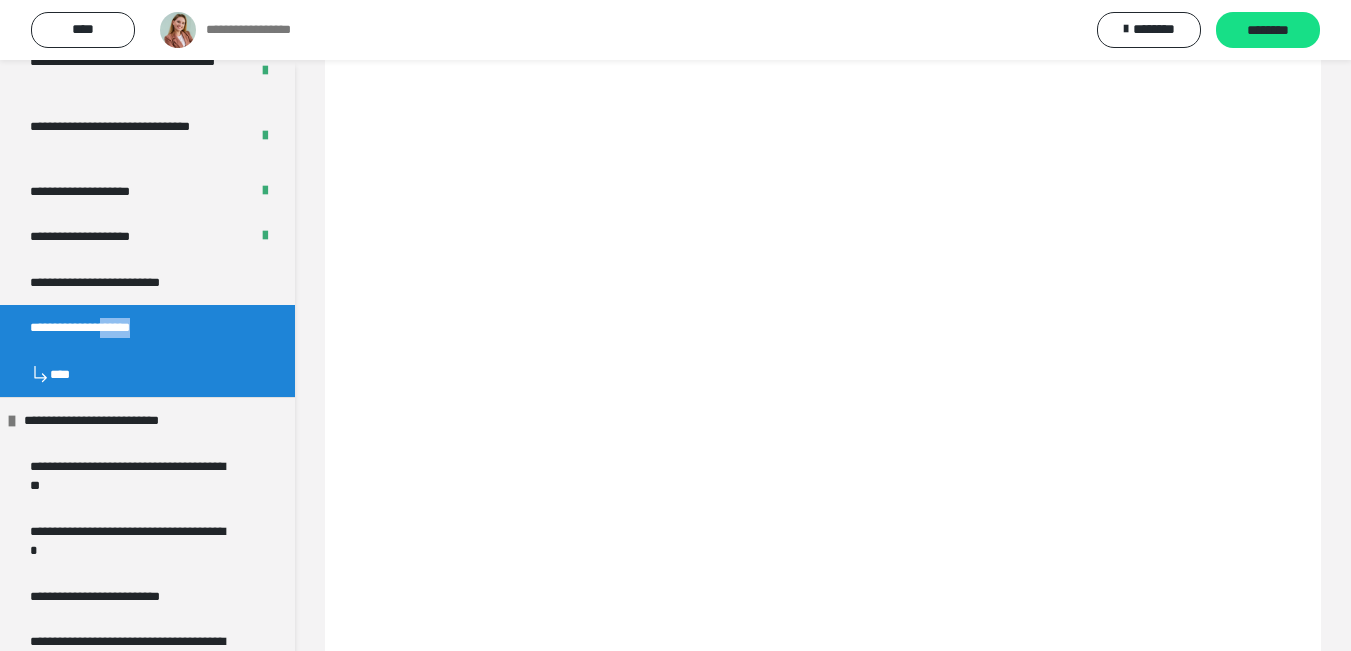 scroll, scrollTop: 0, scrollLeft: 0, axis: both 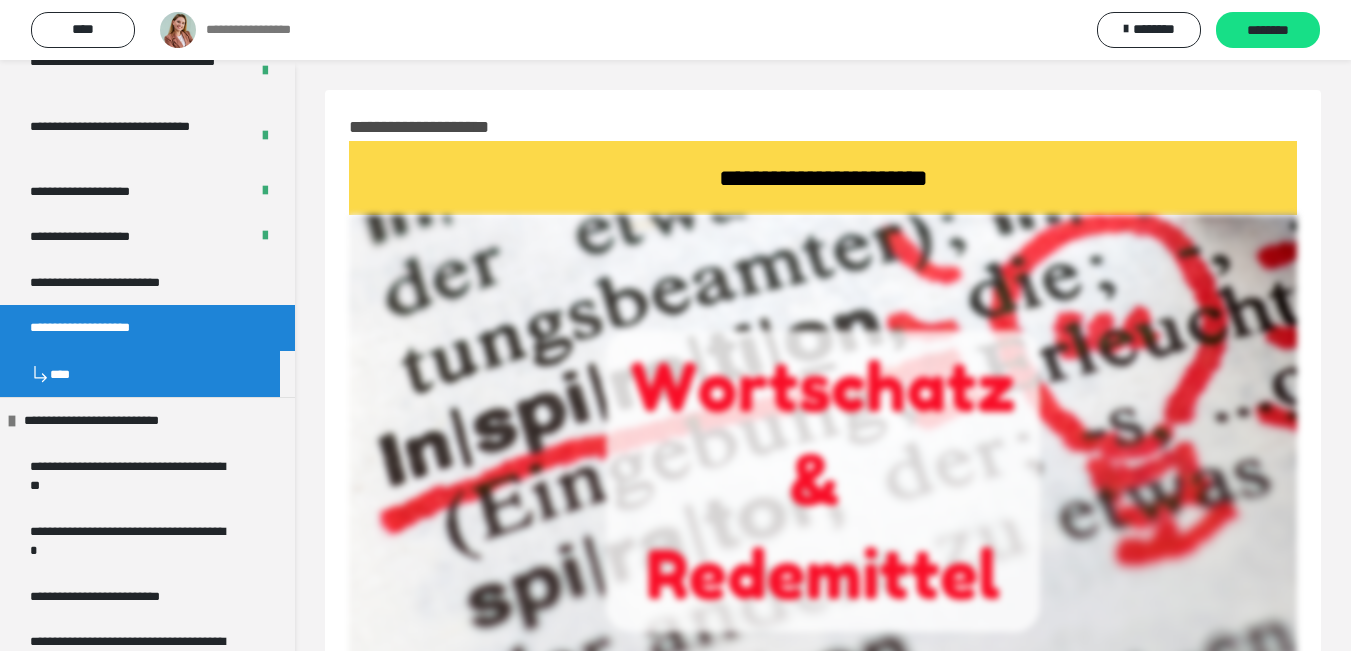 click on "**********" at bounding box center (100, 328) 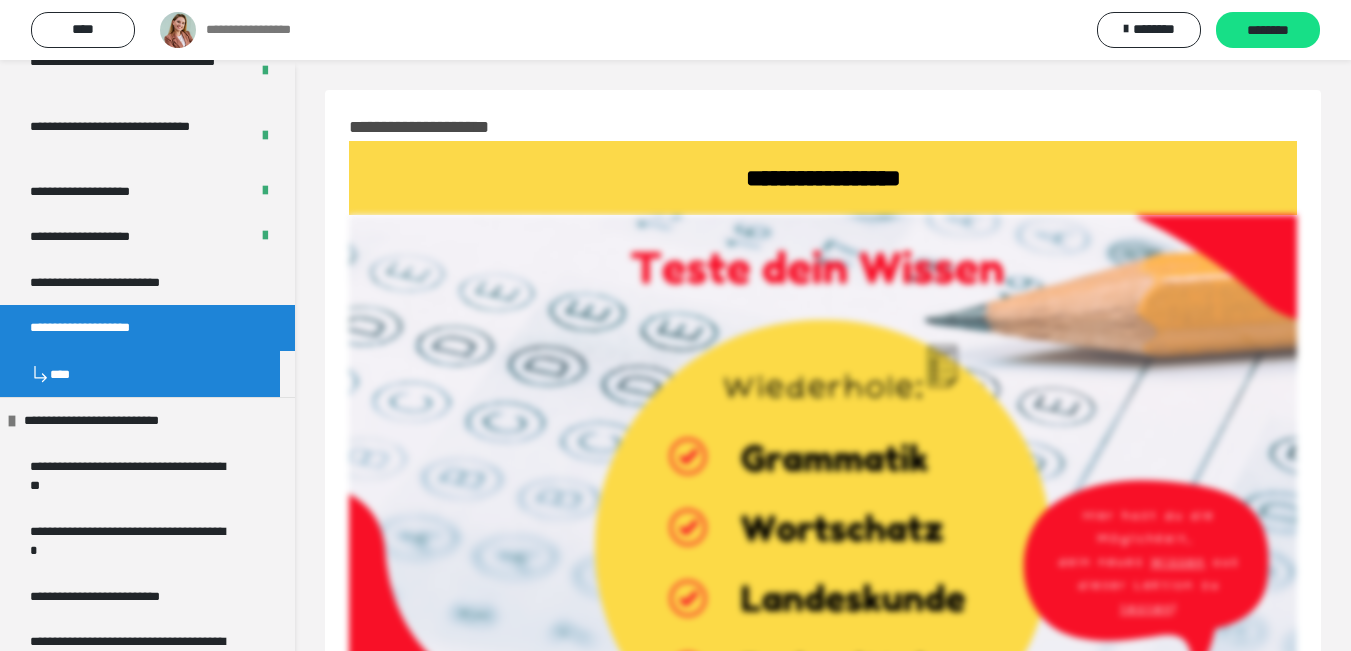 scroll, scrollTop: 142, scrollLeft: 0, axis: vertical 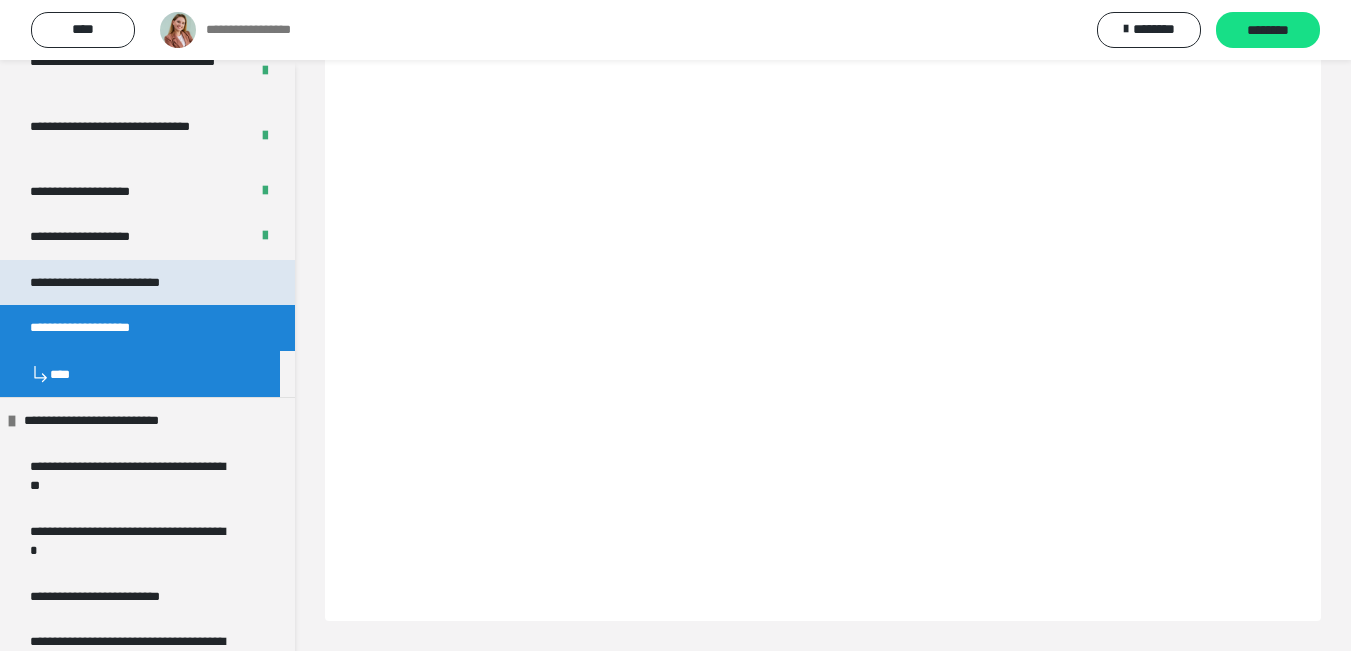 click on "**********" at bounding box center (122, 283) 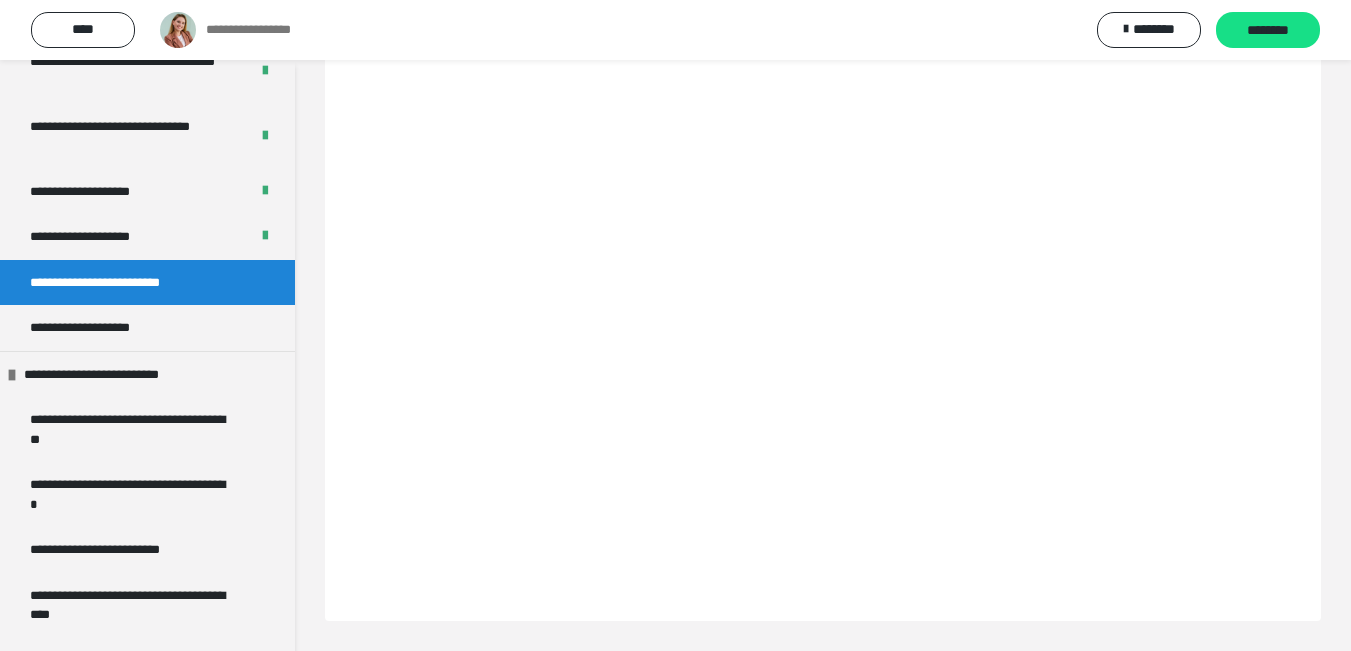 scroll, scrollTop: 0, scrollLeft: 0, axis: both 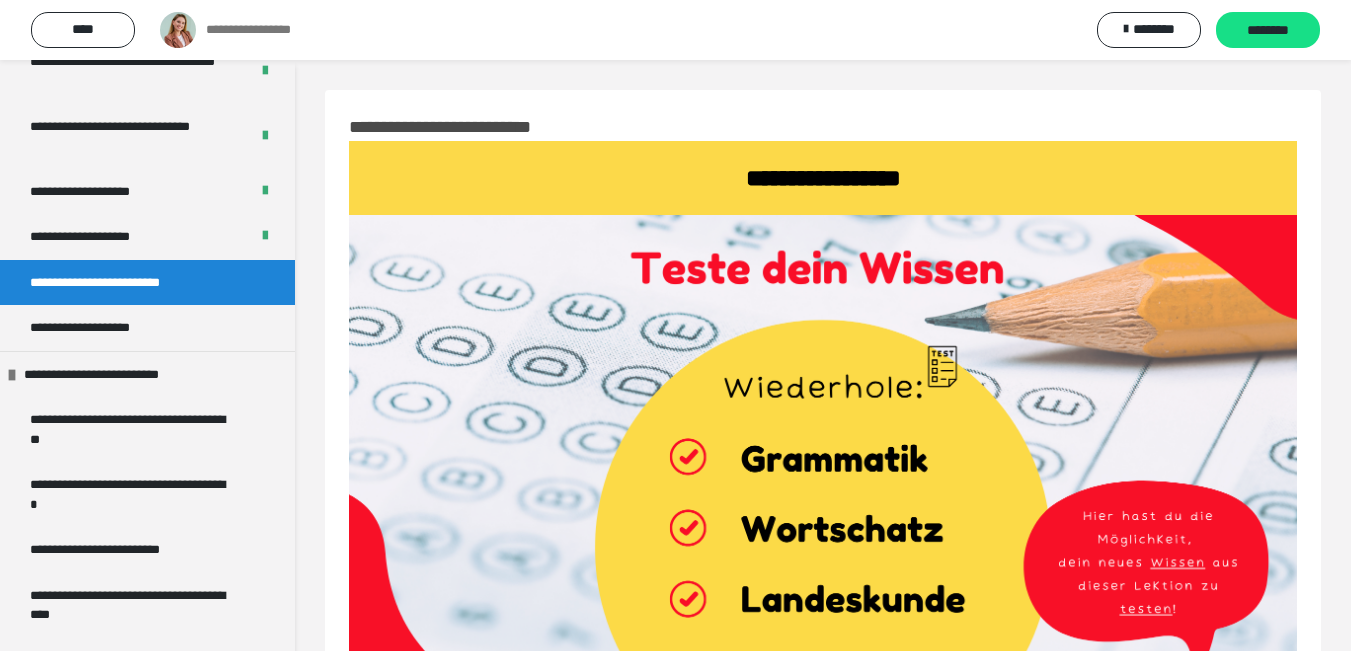 click on "**********" at bounding box center (122, 283) 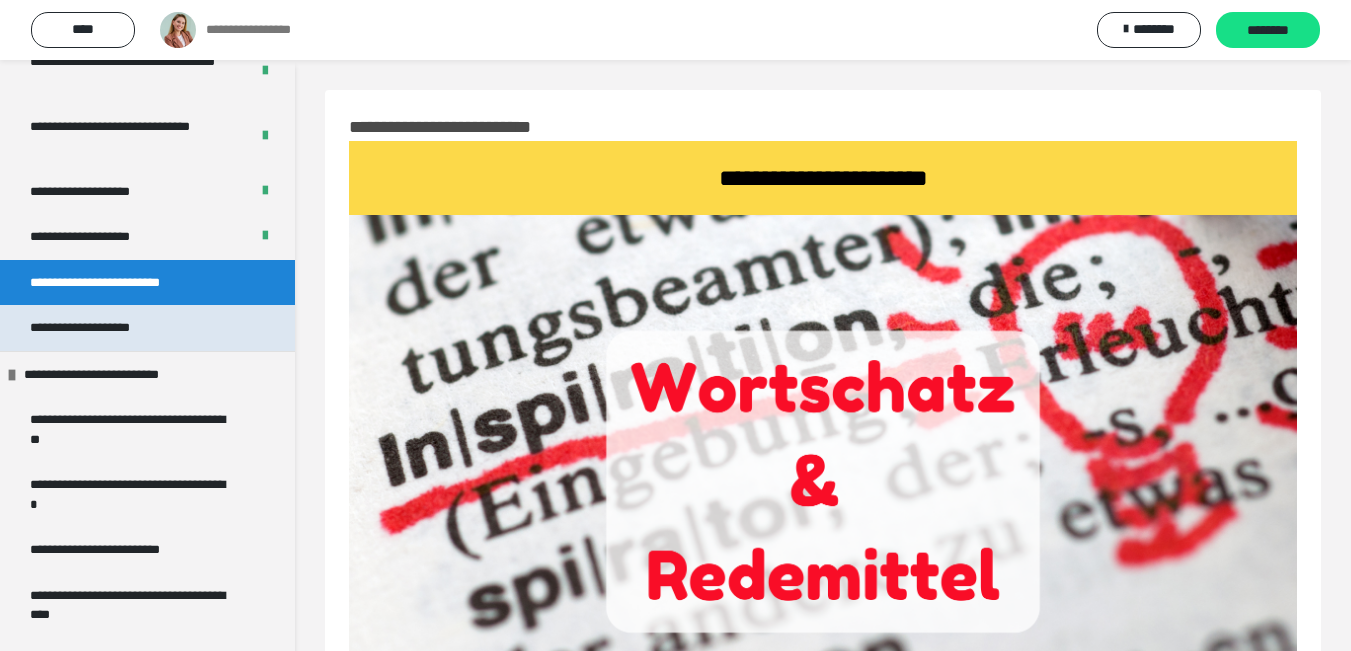 click on "**********" at bounding box center (100, 328) 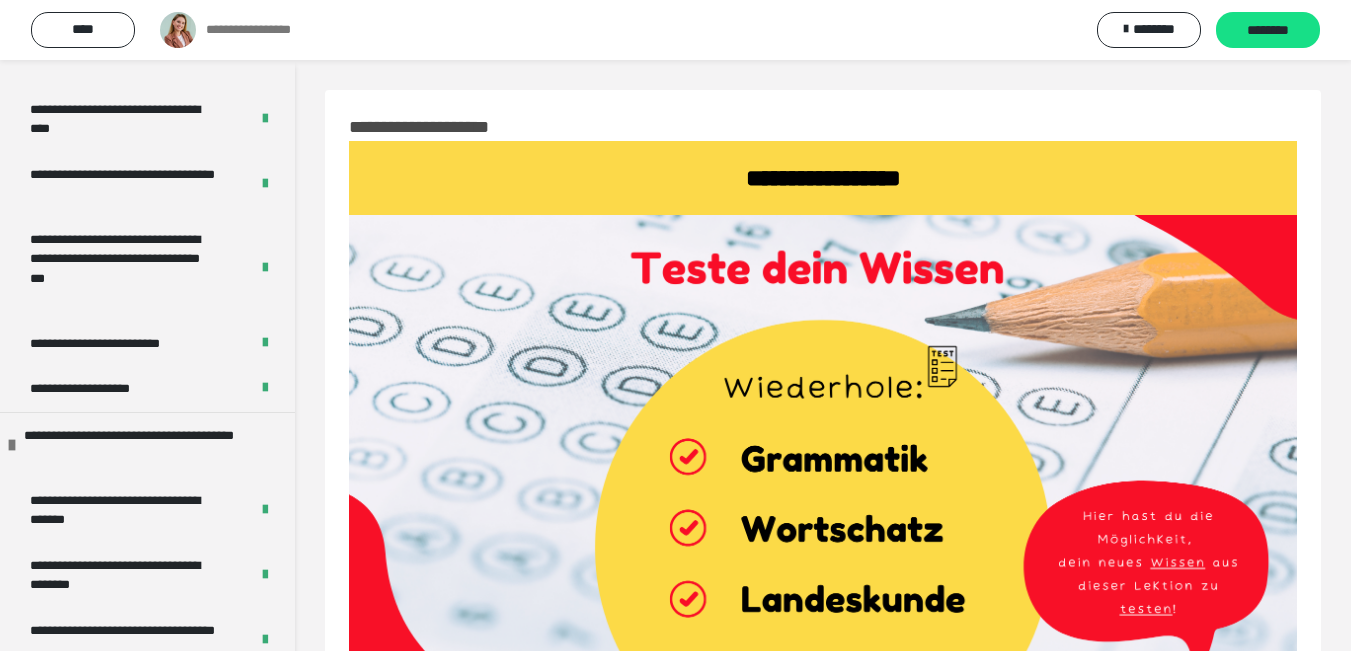 scroll, scrollTop: 0, scrollLeft: 0, axis: both 